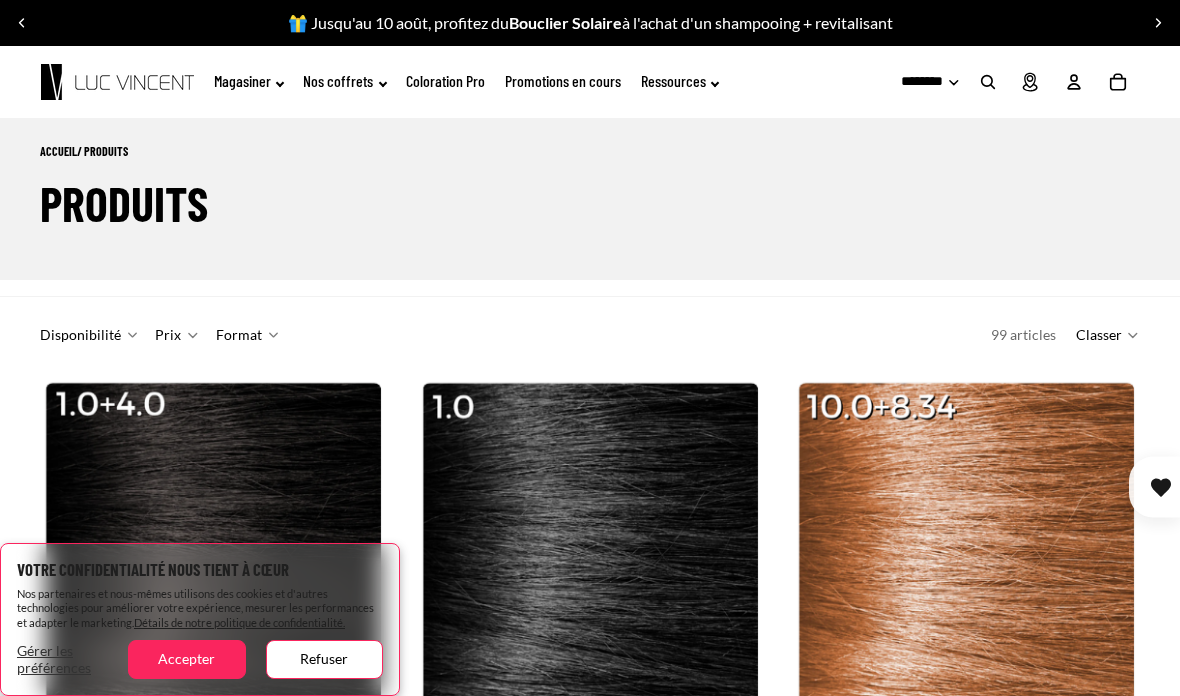 scroll, scrollTop: 0, scrollLeft: 0, axis: both 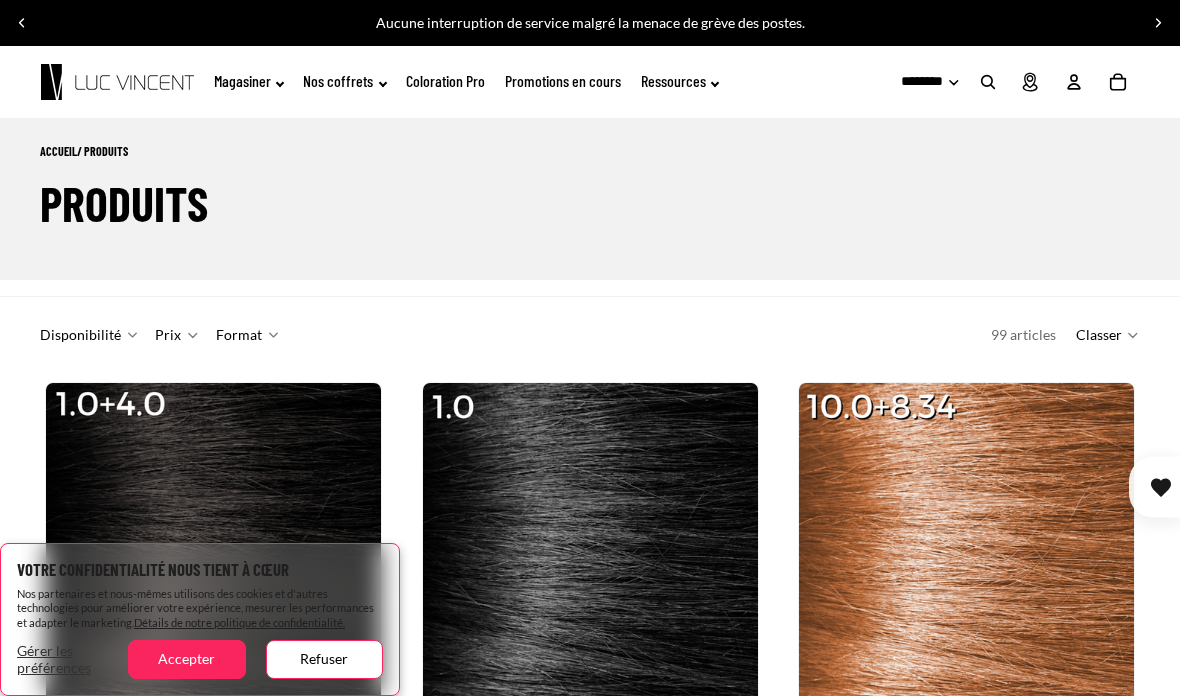 click on "Magasiner" 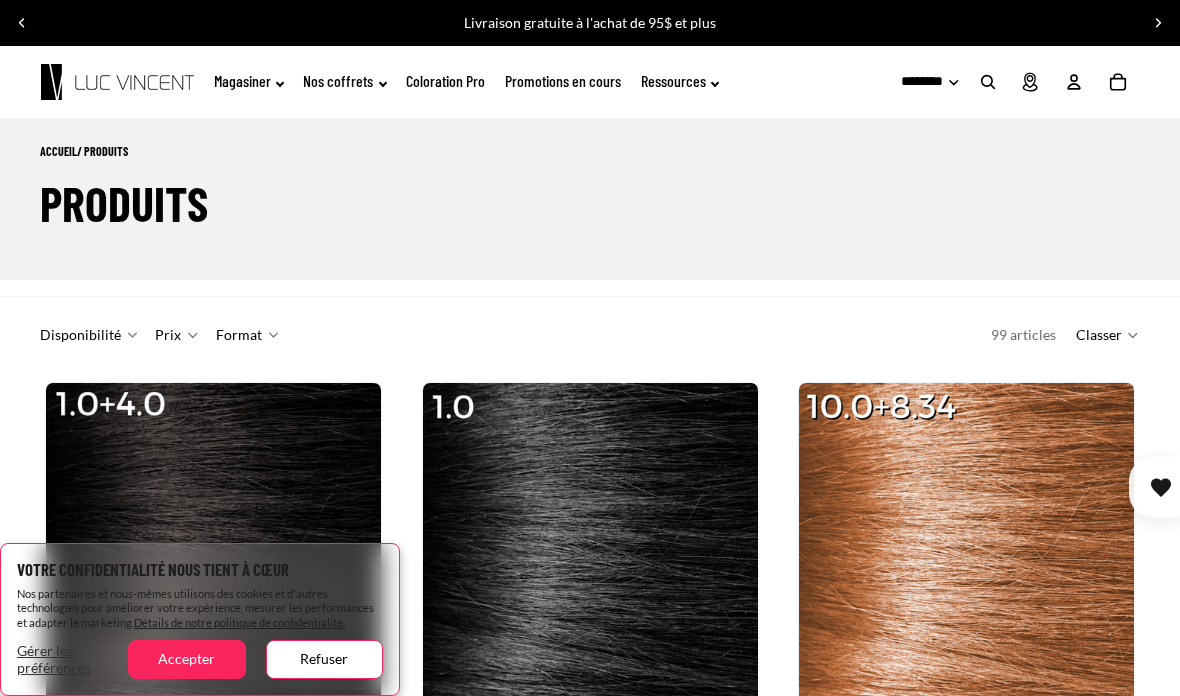 click on "Magasiner" 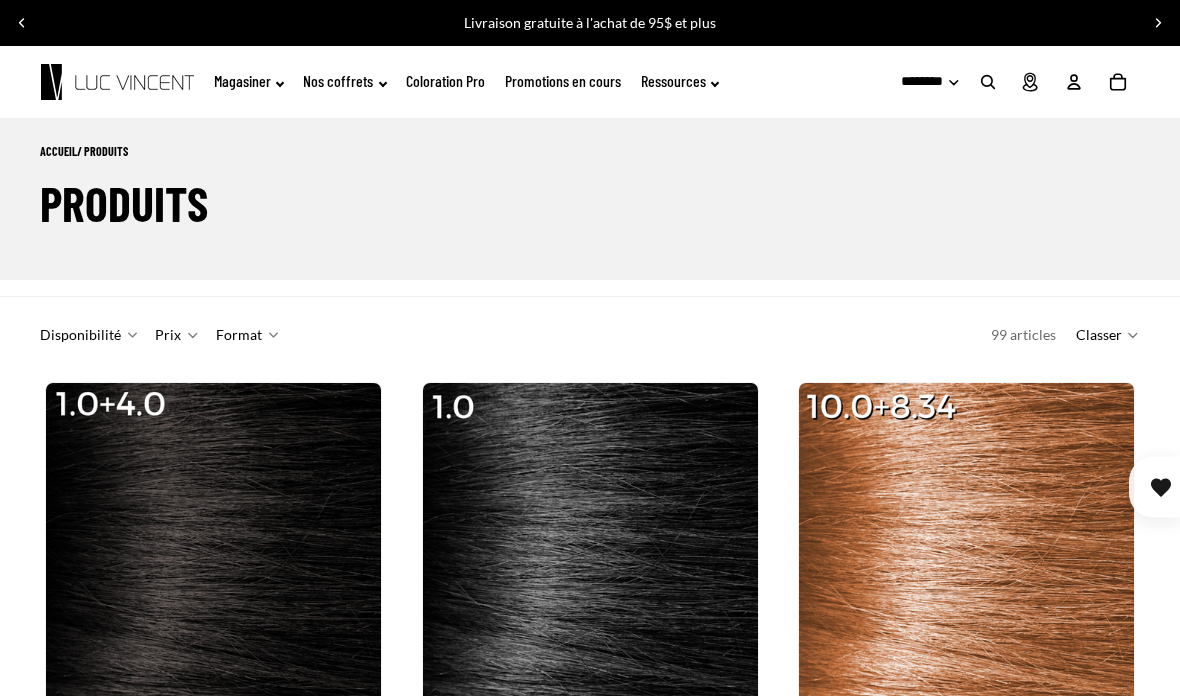 click on "Magasiner" 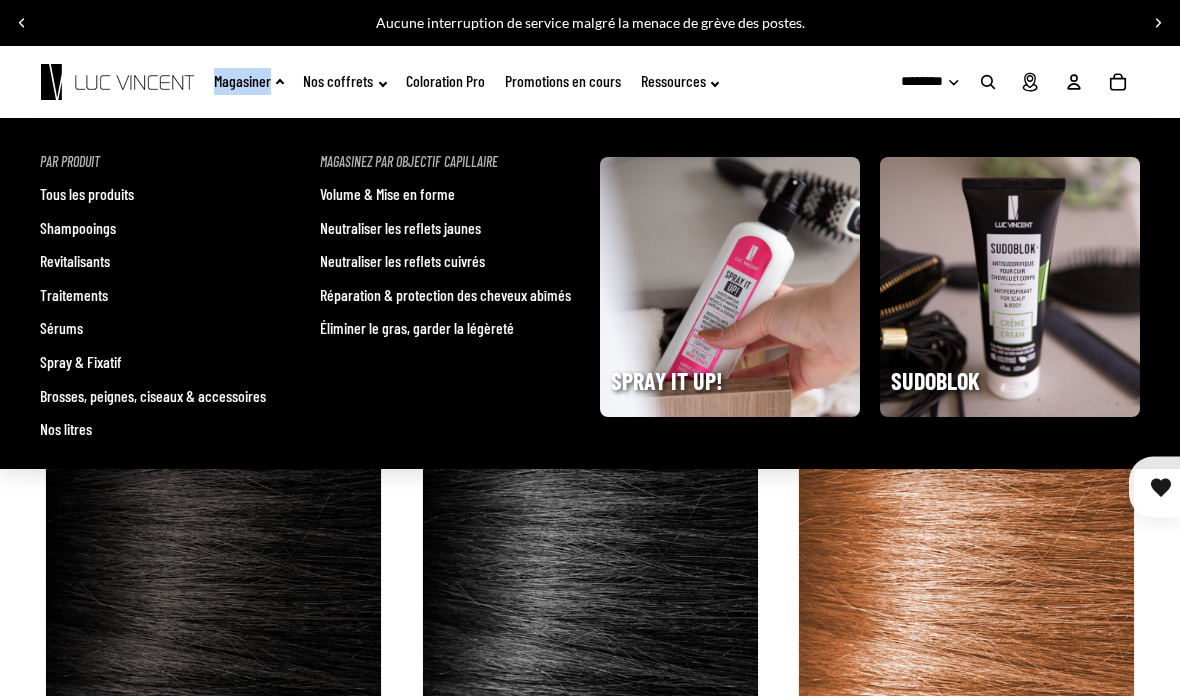 click on "Neutraliser les reflets jaunes" at bounding box center [400, 228] 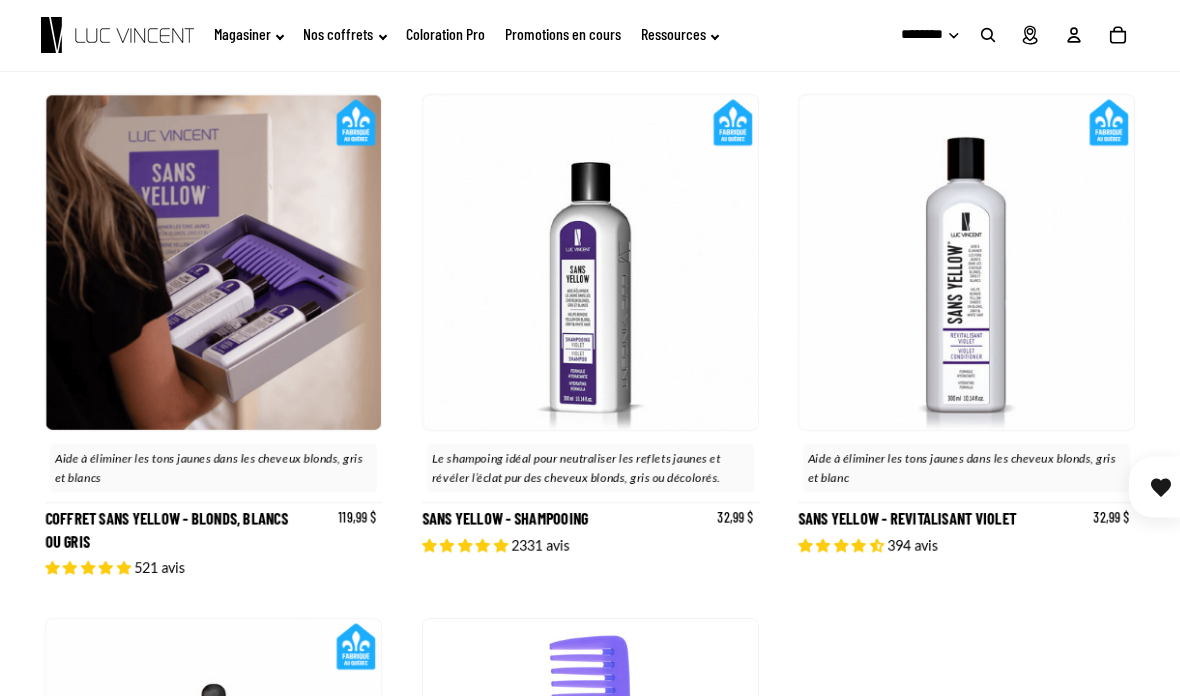 scroll, scrollTop: 358, scrollLeft: 0, axis: vertical 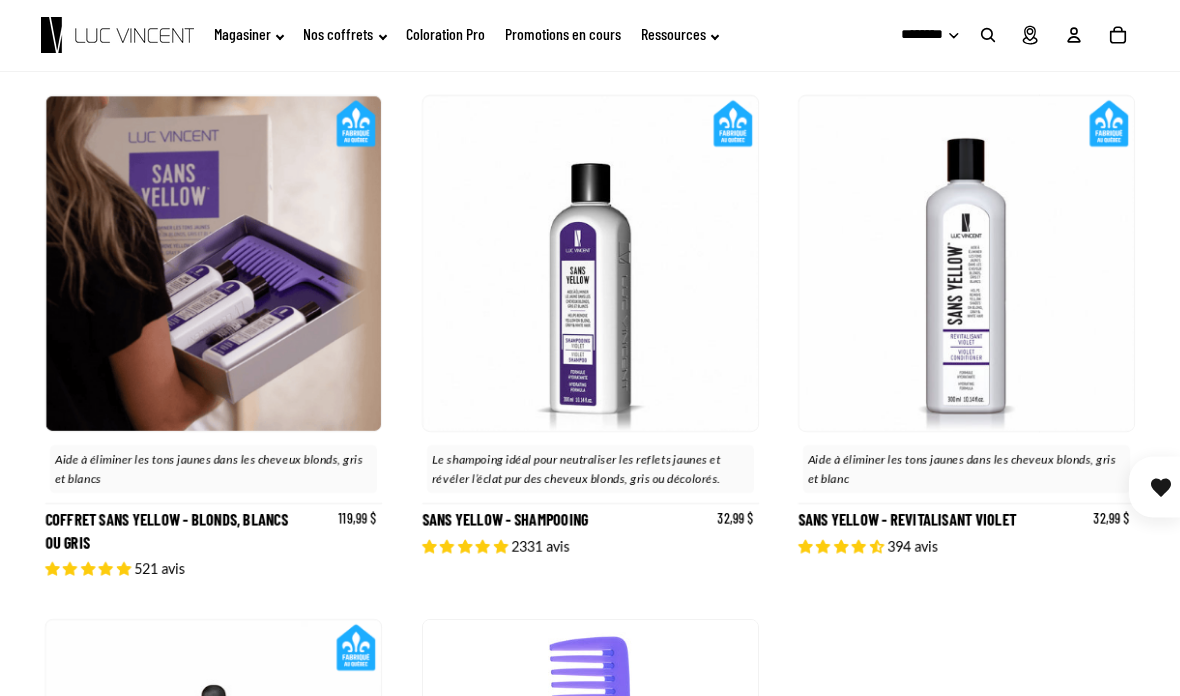 click on "Sans Yellow - Shampooing" at bounding box center [590, 337] 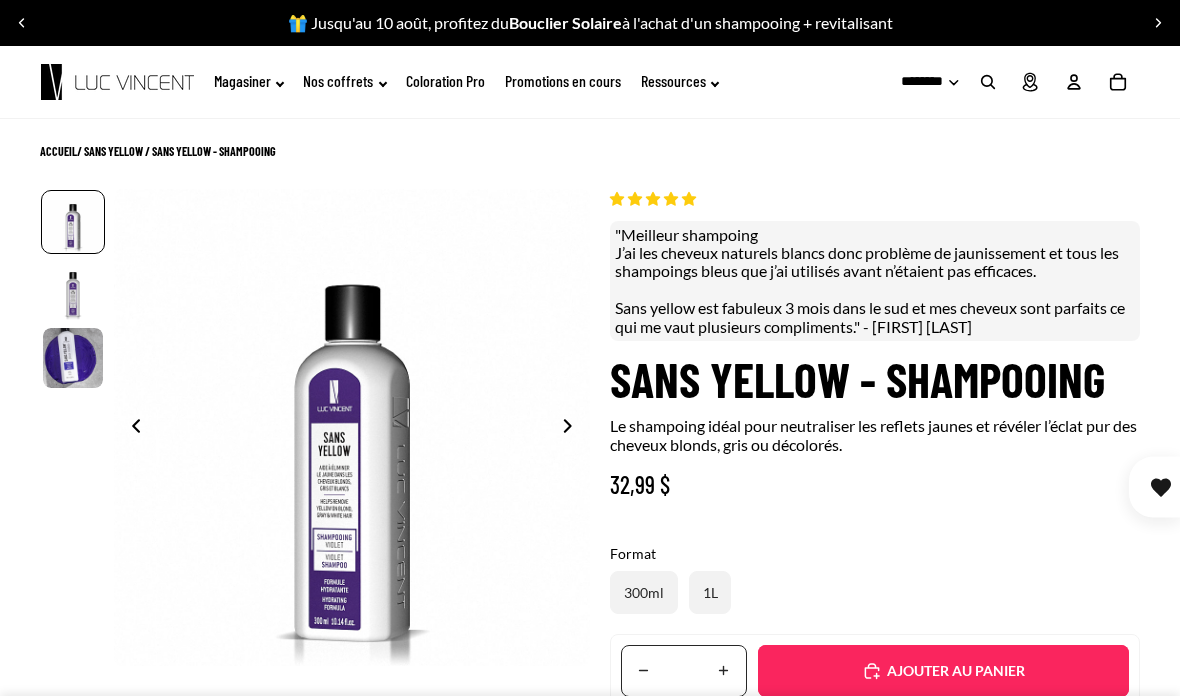 scroll, scrollTop: 0, scrollLeft: 0, axis: both 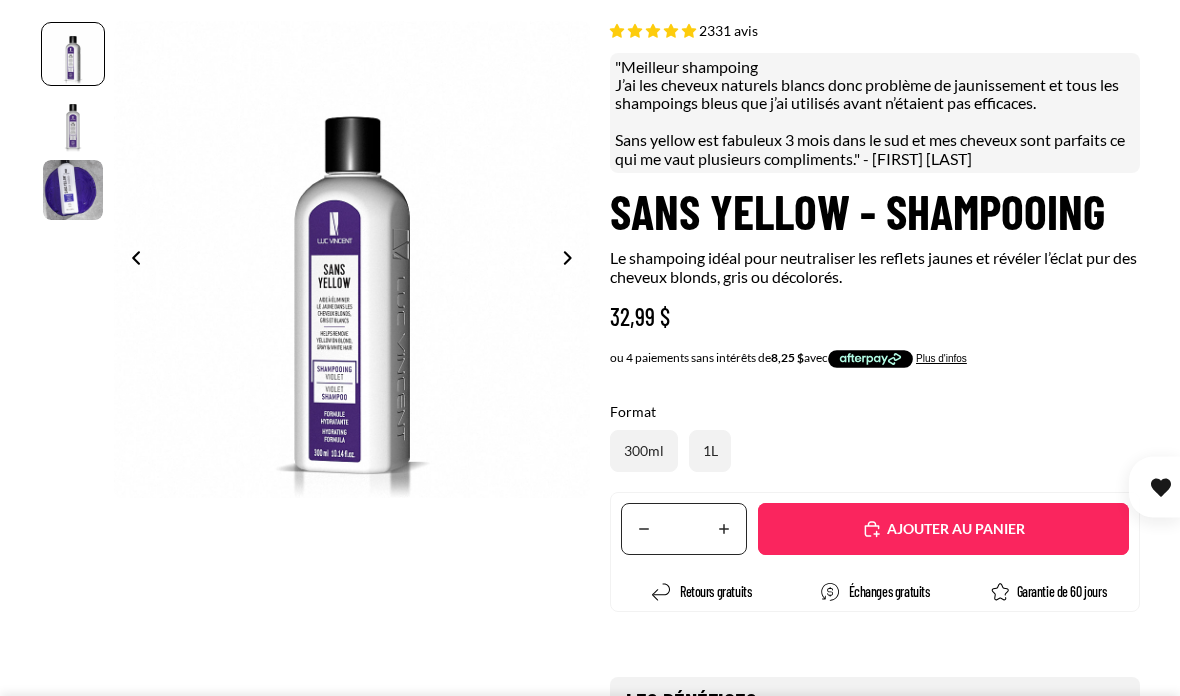 click on "Ajouté" at bounding box center [953, 529] 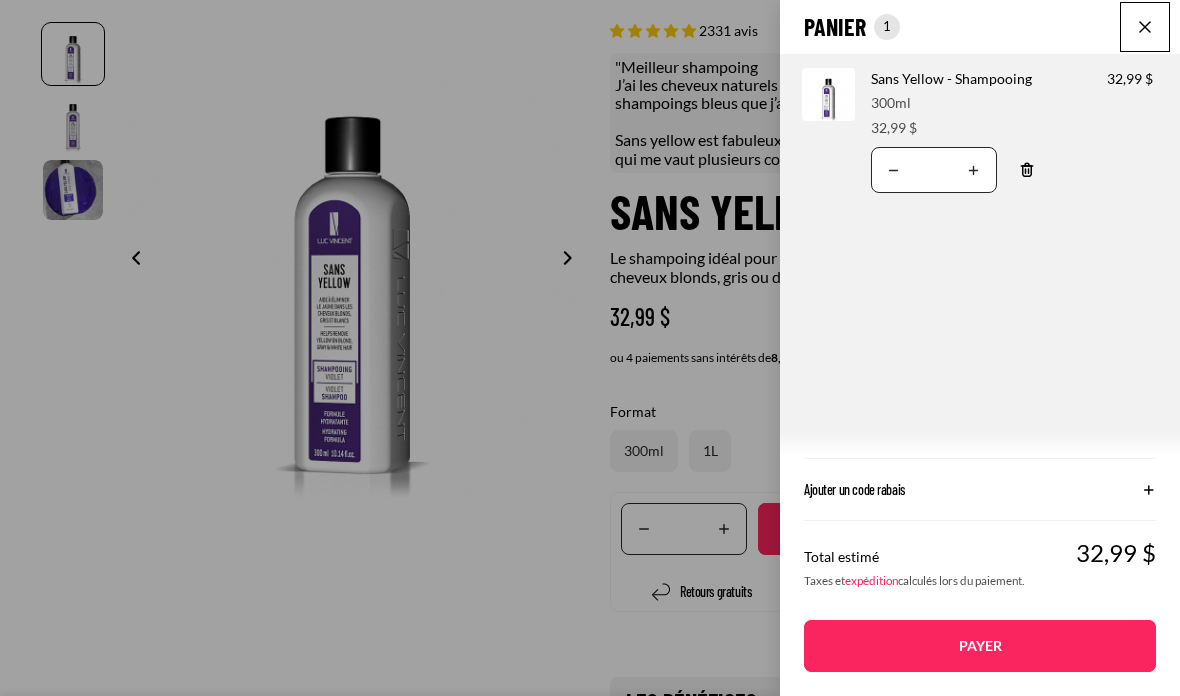 click on "Panier
Nombre total d'articles dans le panier: 1
1
1
Total du panier
32,99CAD
Image de produit
Informations sur le produit
Quantité
Nombre total de produits
Sans Yellow - Shampooing
Format:
300ml Prix" 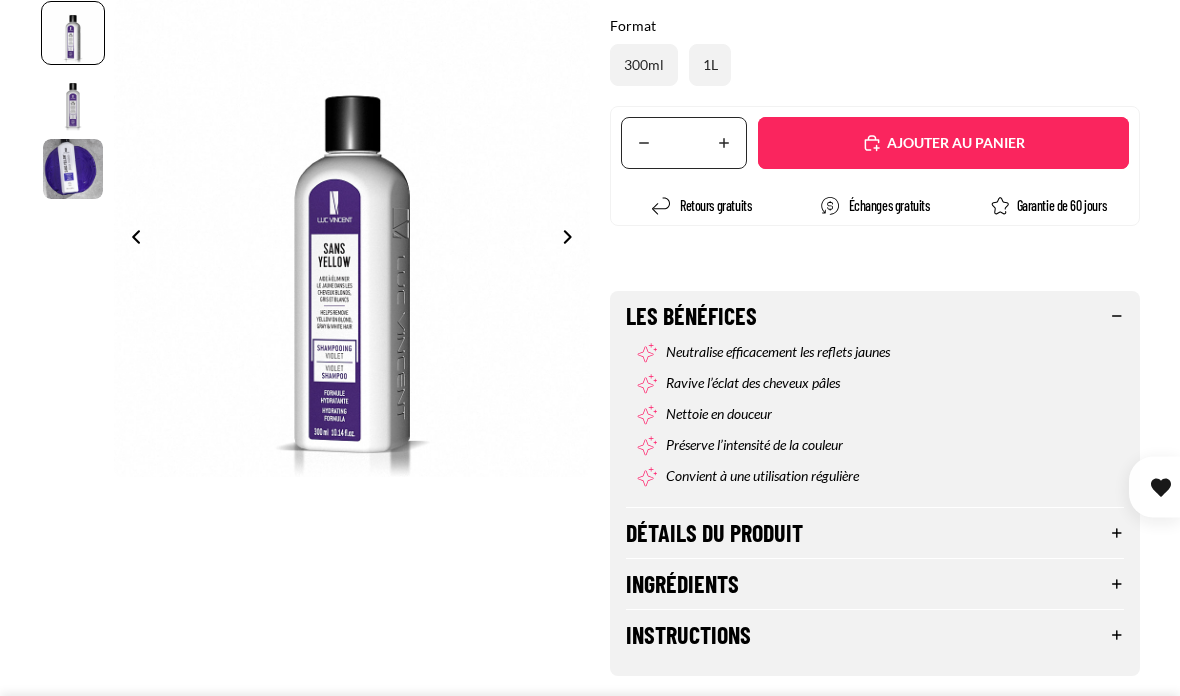 scroll, scrollTop: 638, scrollLeft: 0, axis: vertical 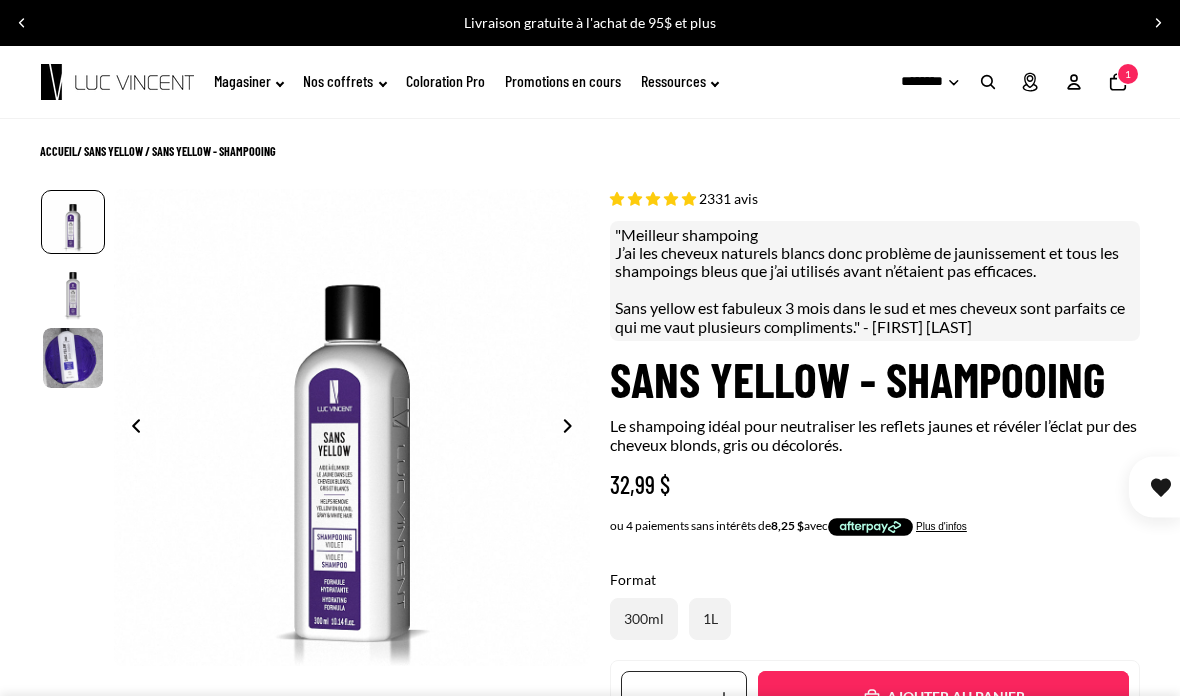 click on "Magasiner" 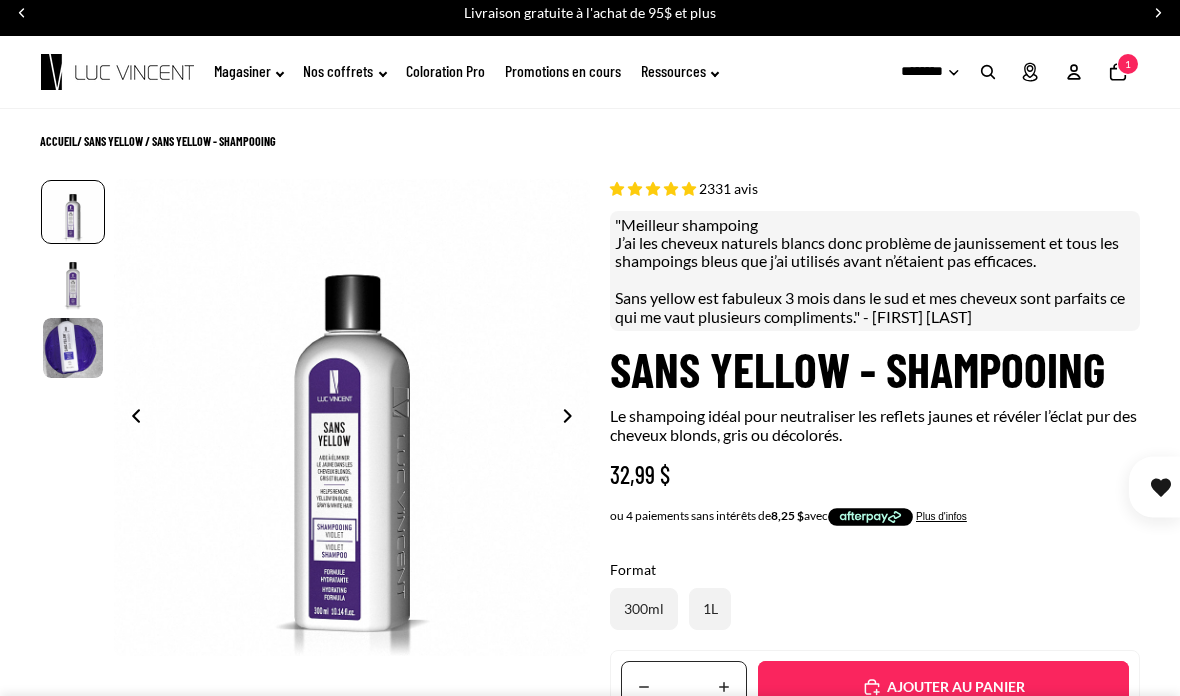 scroll, scrollTop: 0, scrollLeft: 0, axis: both 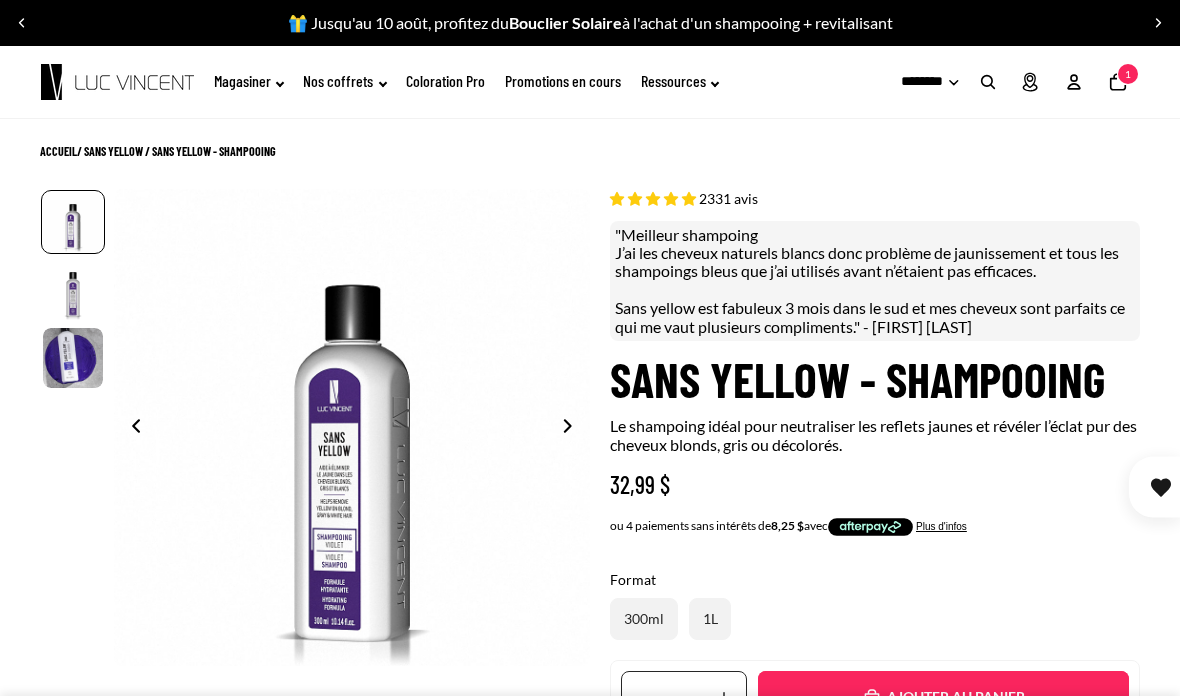 click on "Coloration Pro" 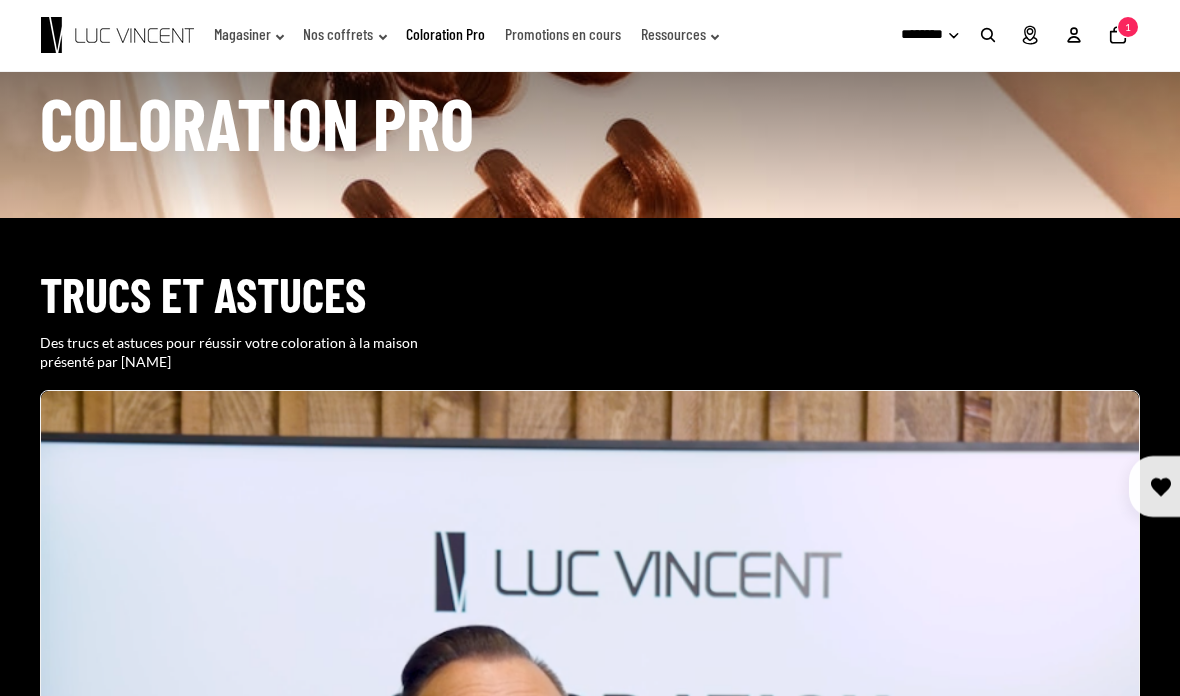 scroll, scrollTop: 0, scrollLeft: 0, axis: both 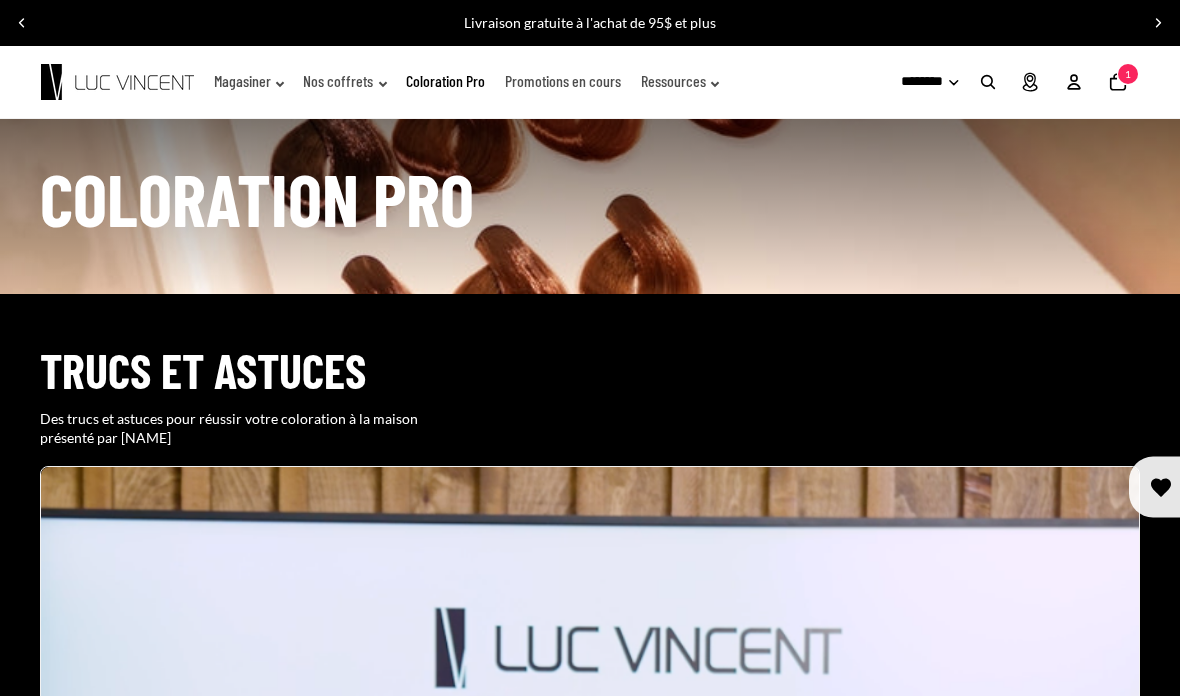 click on "Promotions en cours" 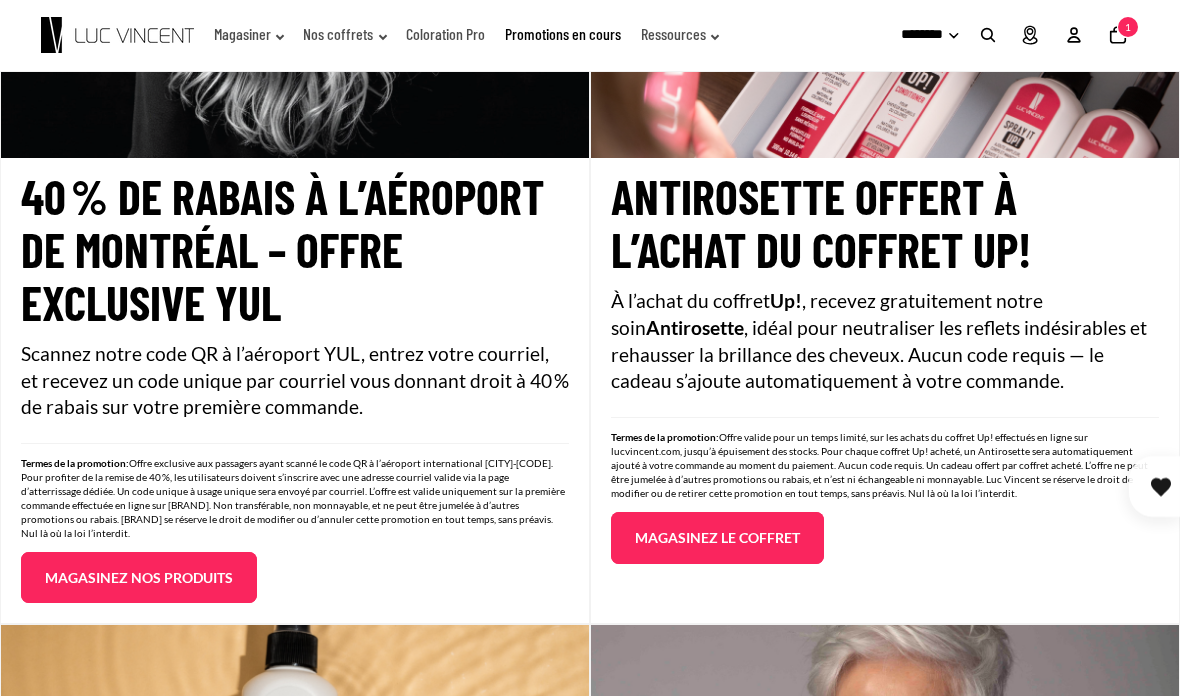 scroll, scrollTop: 590, scrollLeft: 0, axis: vertical 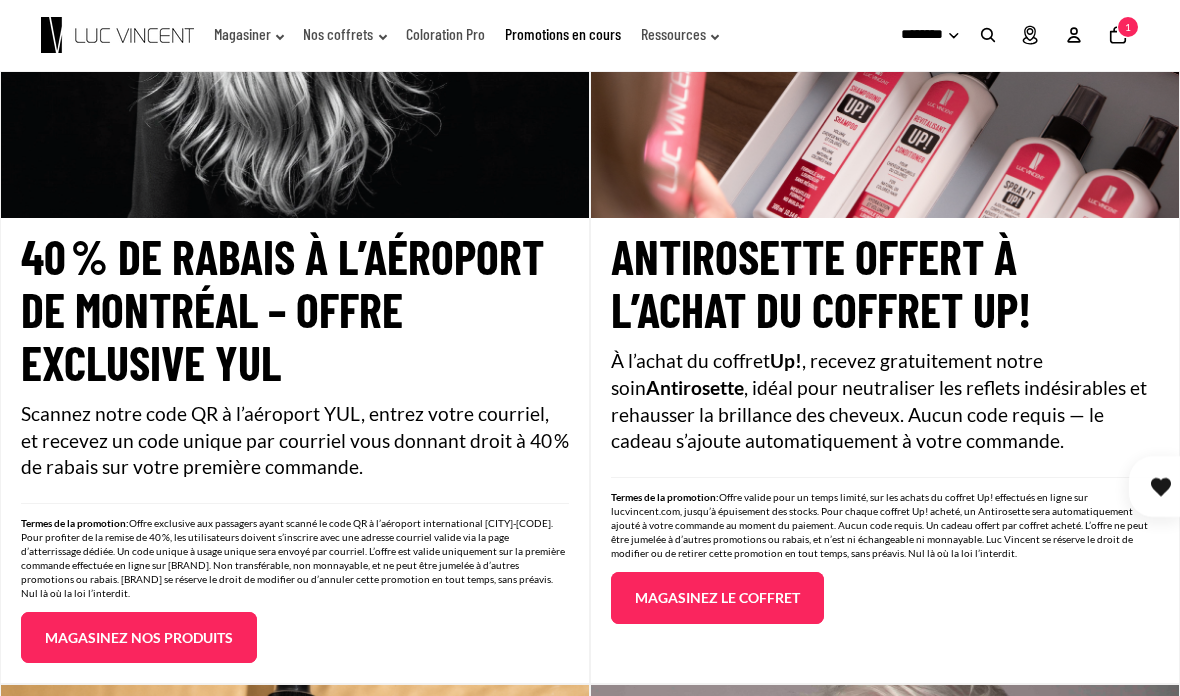 click on "Magasiner" 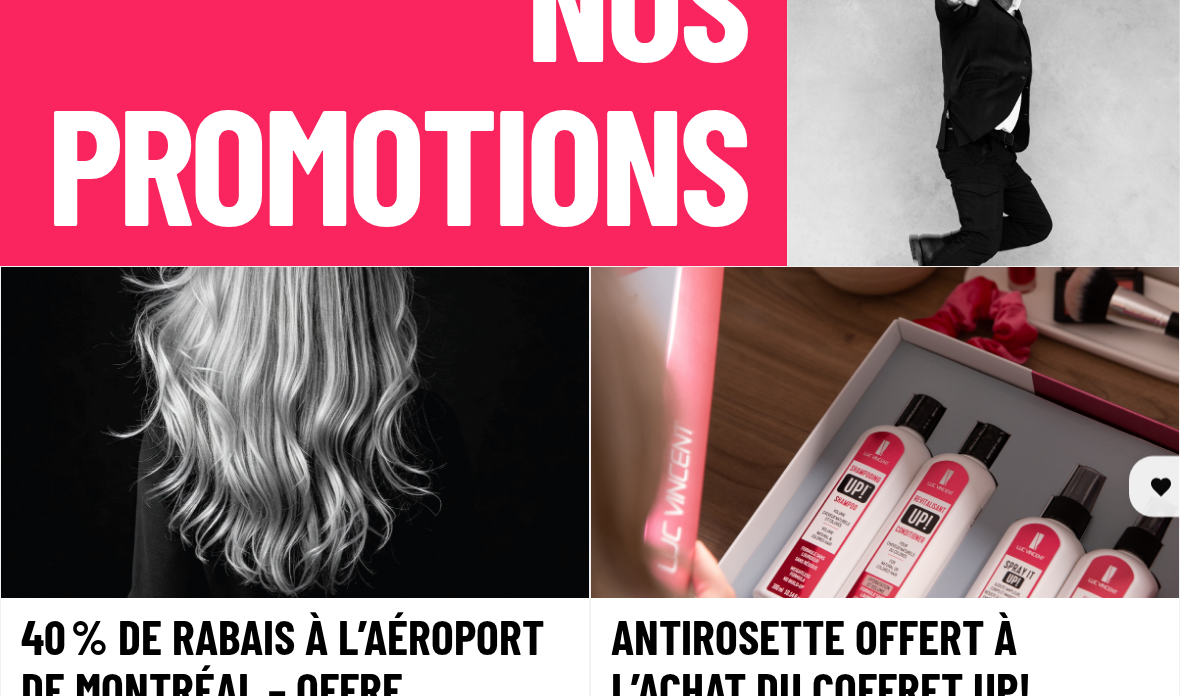 scroll, scrollTop: 0, scrollLeft: 0, axis: both 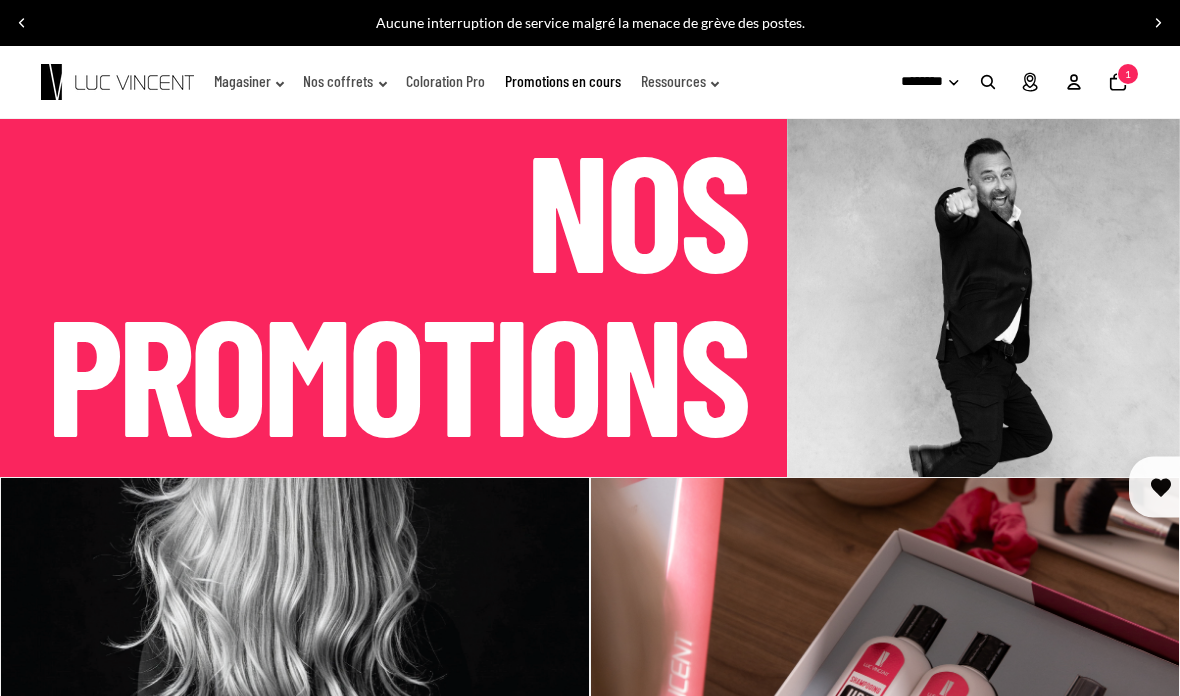 click on "Magasiner" 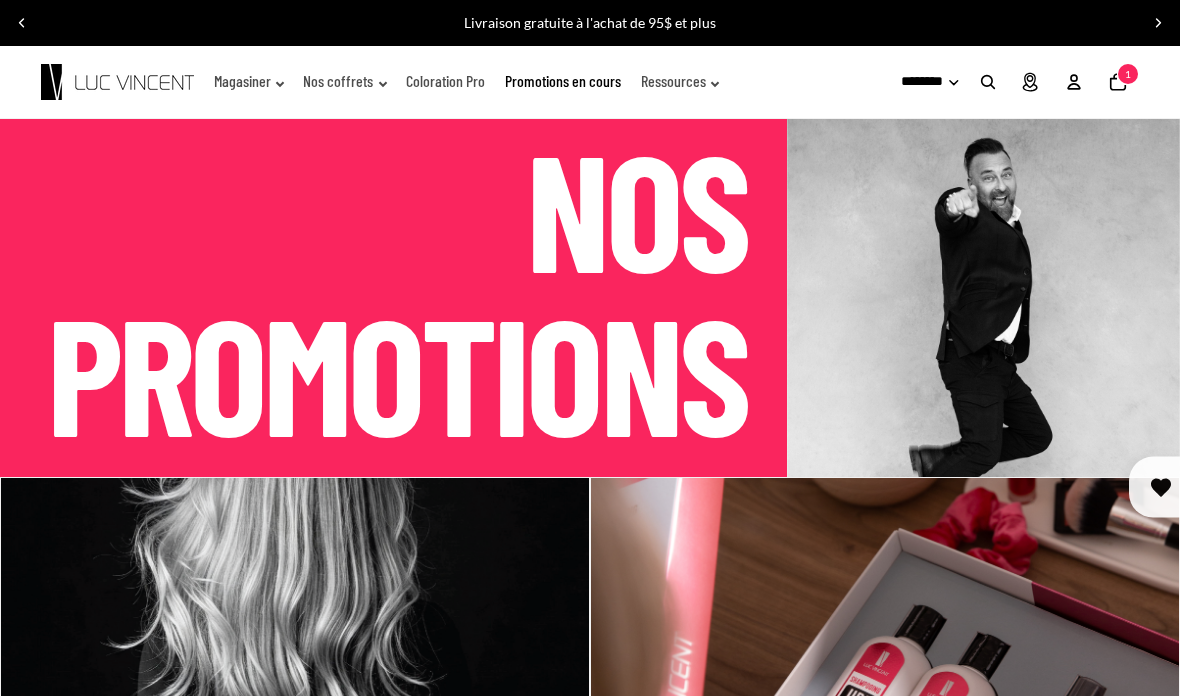 click on "Magasiner" 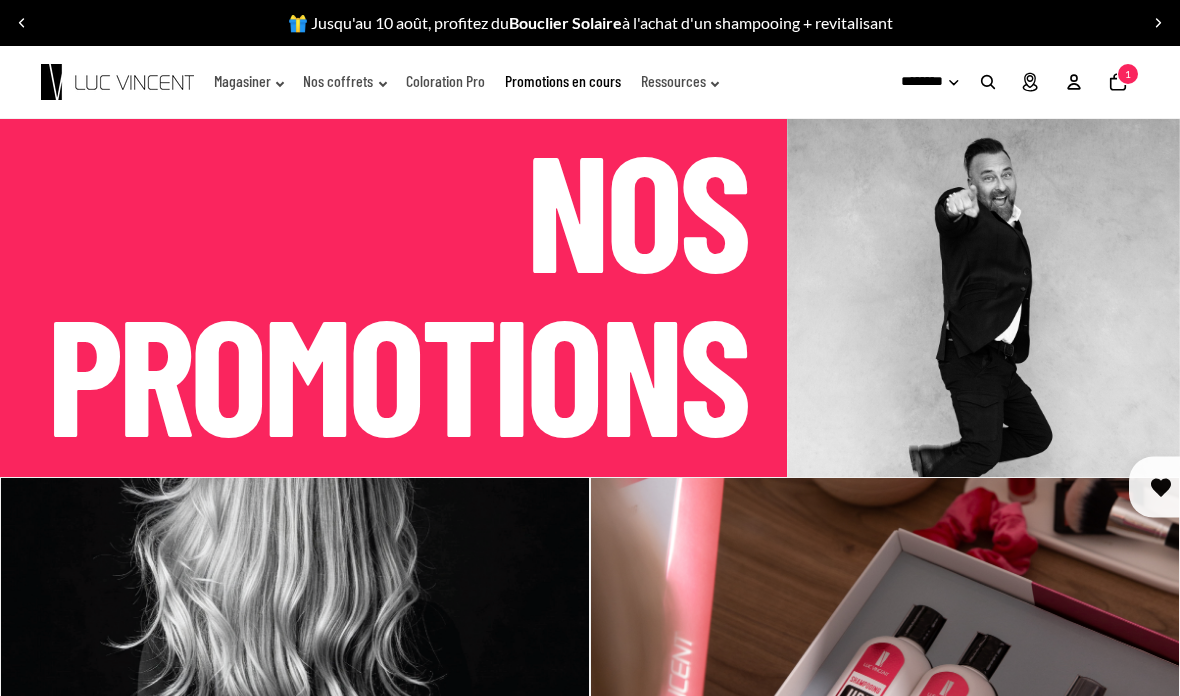 click on "Nombre total d'articles dans le panier: 1
1" 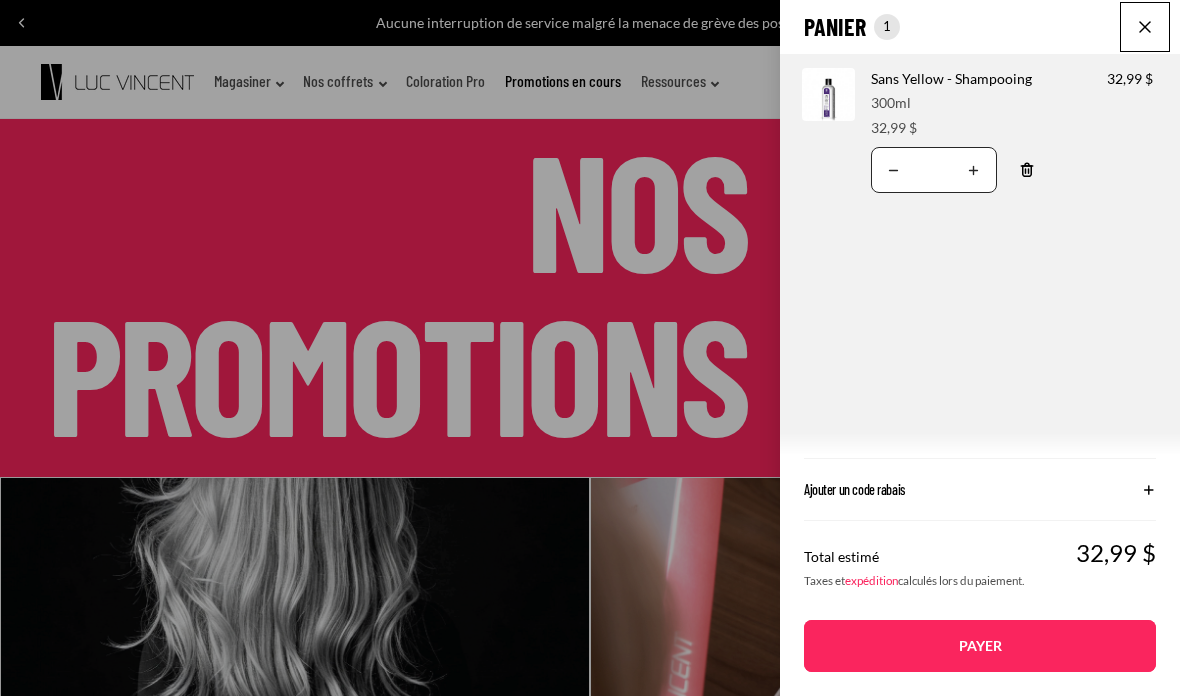 click on "Panier
Nombre total d'articles dans le panier: 1
1
1
Total du panier
32,99CAD
Image de produit
Informations sur le produit
Quantité
Nombre total de produits
Sans Yellow - Shampooing
Format:
300ml Prix" 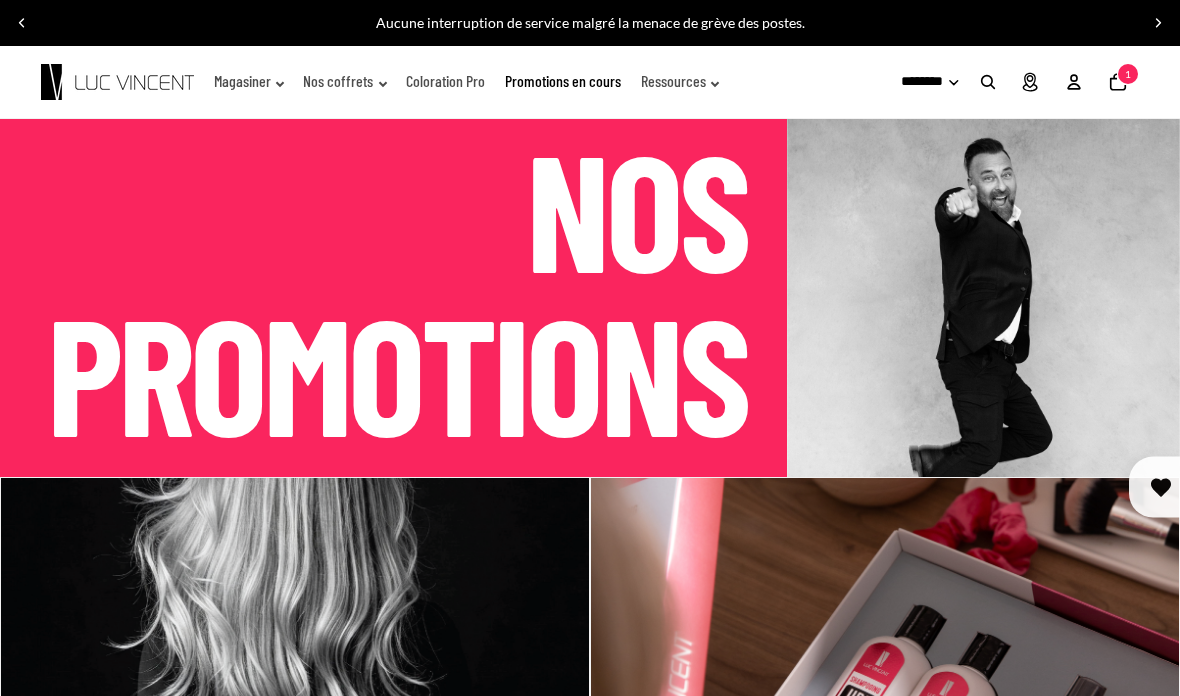 click on "Magasiner" 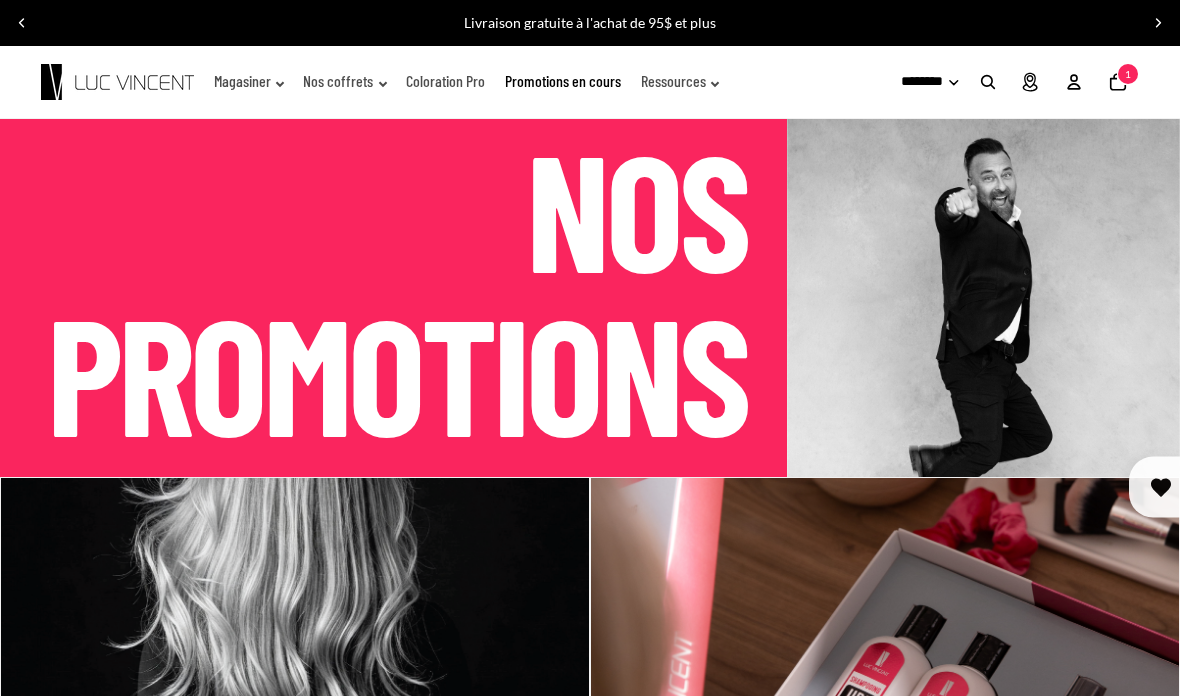 click on "Magasiner" 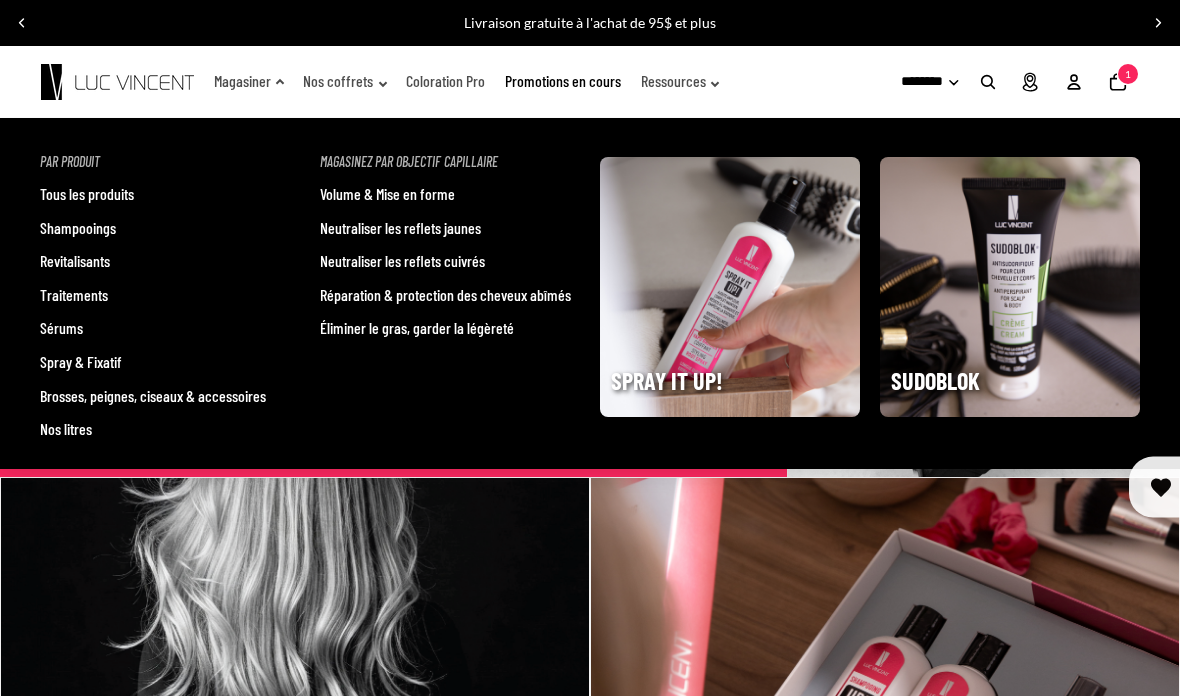 click on "Revitalisants" at bounding box center (75, 261) 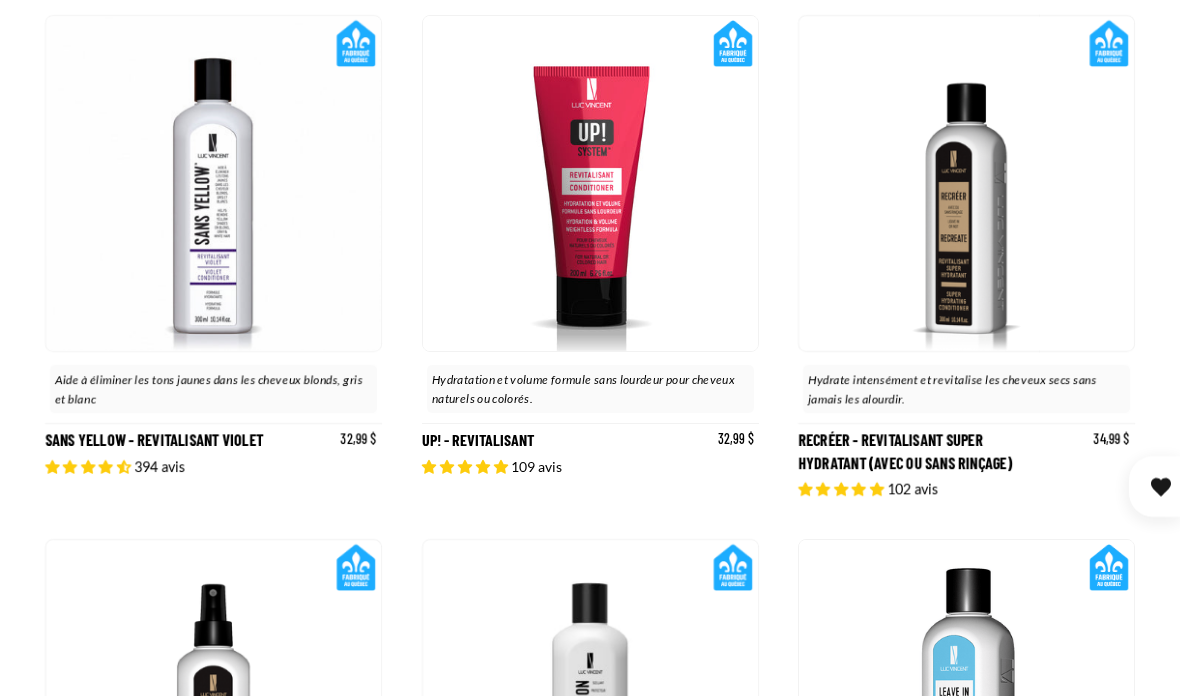 scroll, scrollTop: 367, scrollLeft: 0, axis: vertical 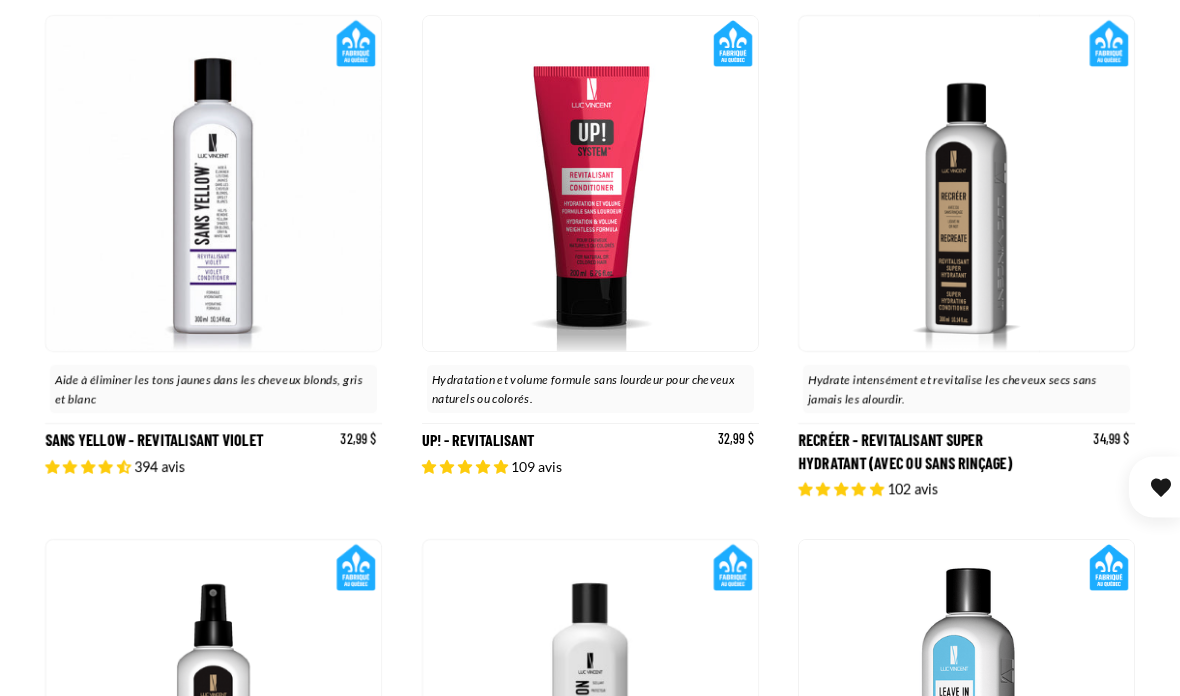 click on "Sans Yellow - Revitalisant Violet" at bounding box center [213, 257] 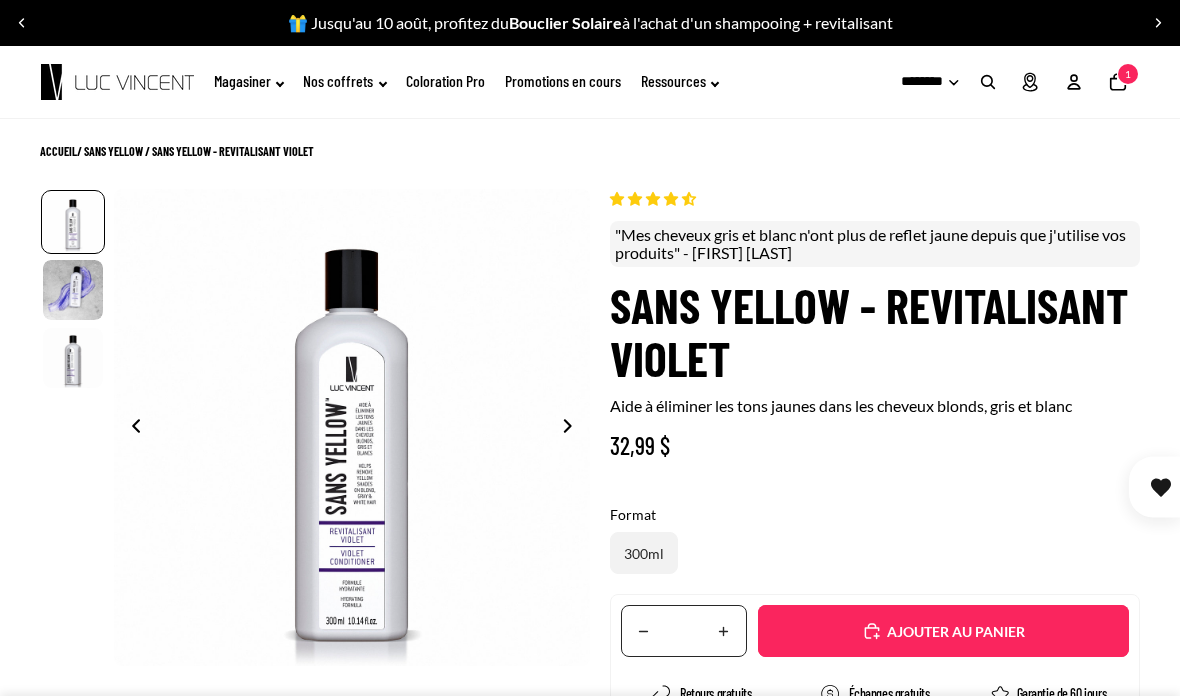 select on "**********" 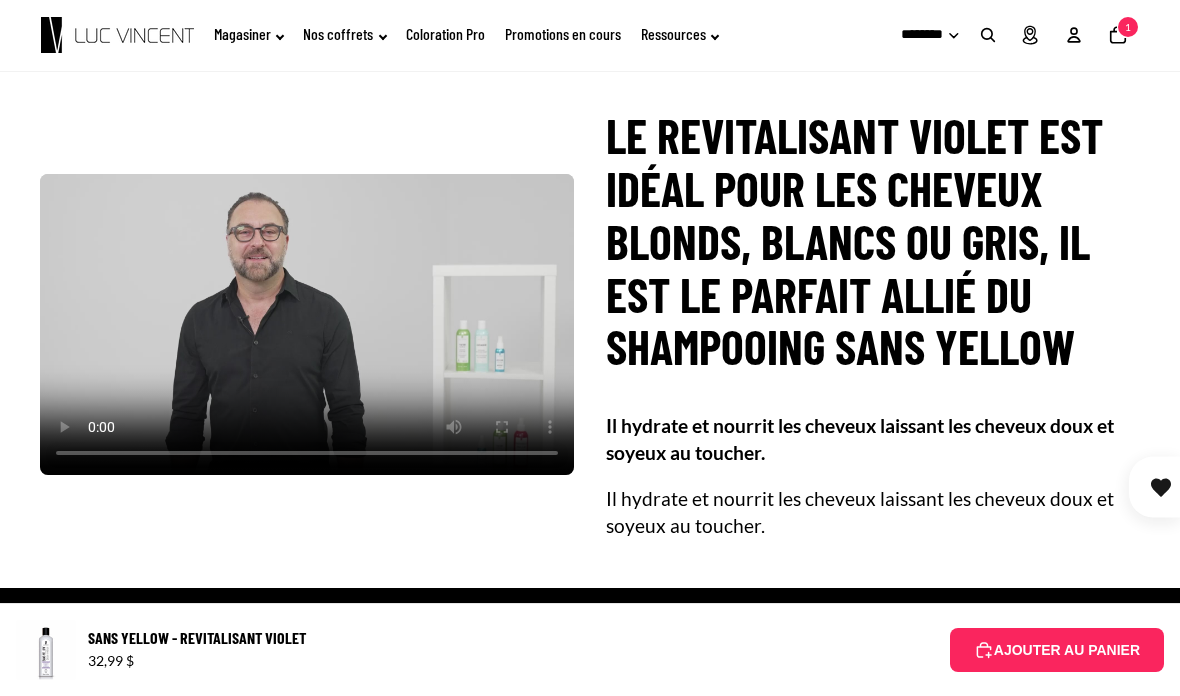 scroll, scrollTop: 1651, scrollLeft: 0, axis: vertical 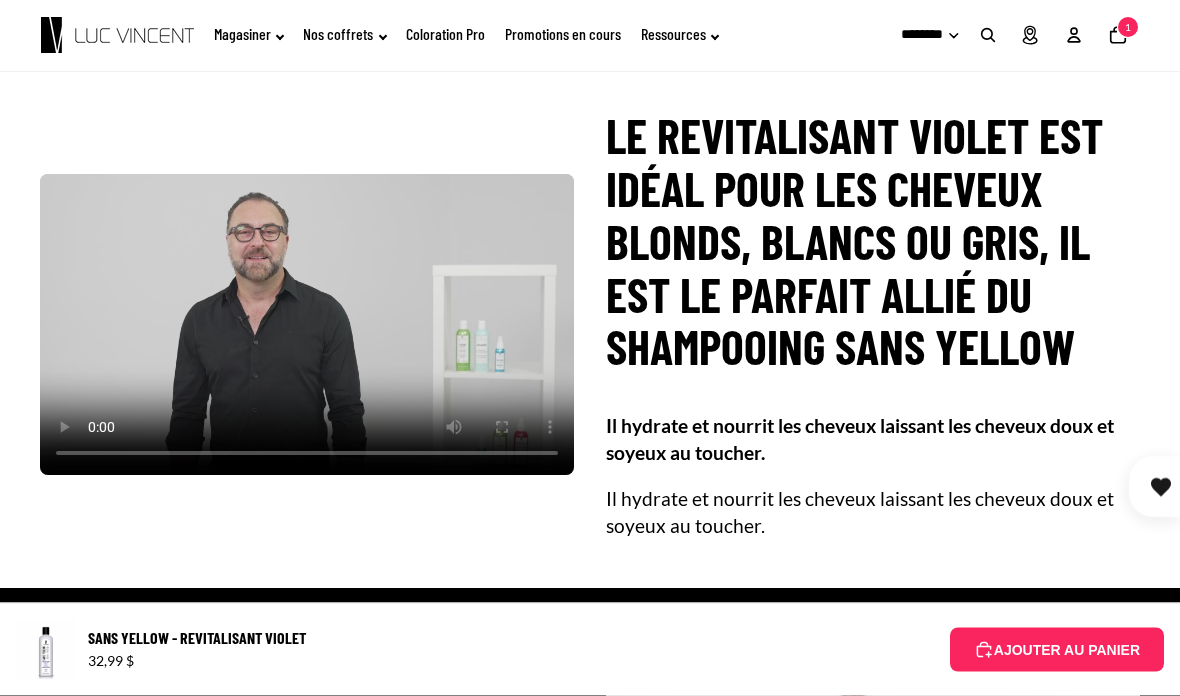 click on "Magasiner" 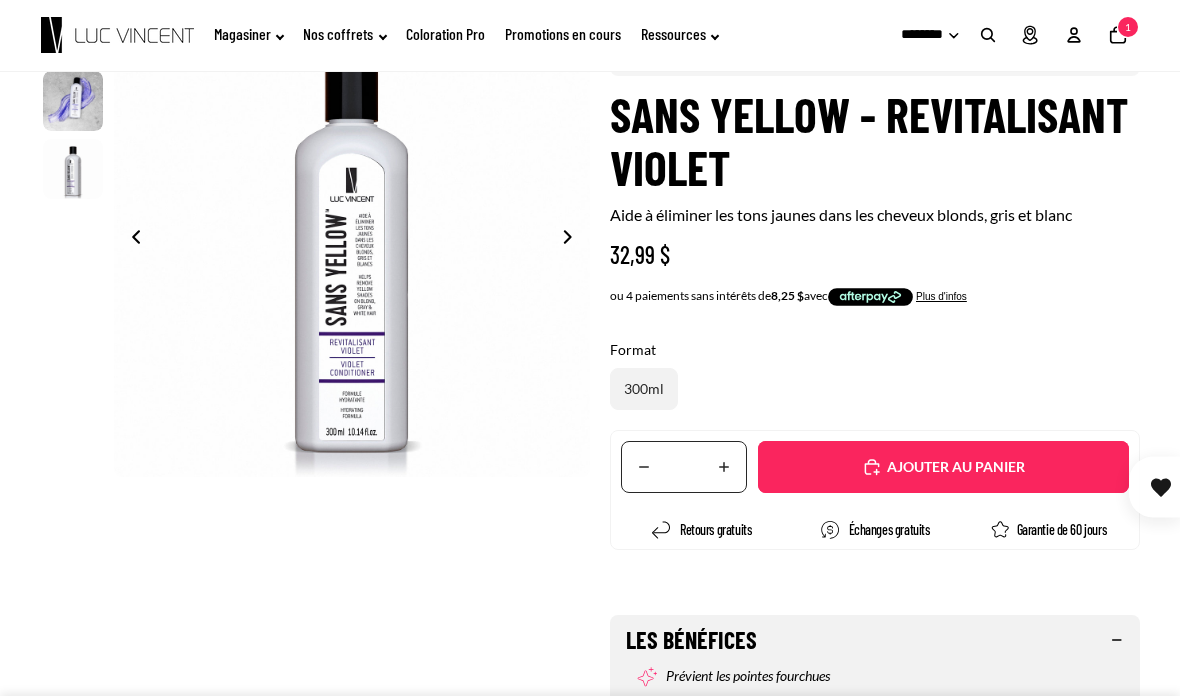scroll, scrollTop: 0, scrollLeft: 0, axis: both 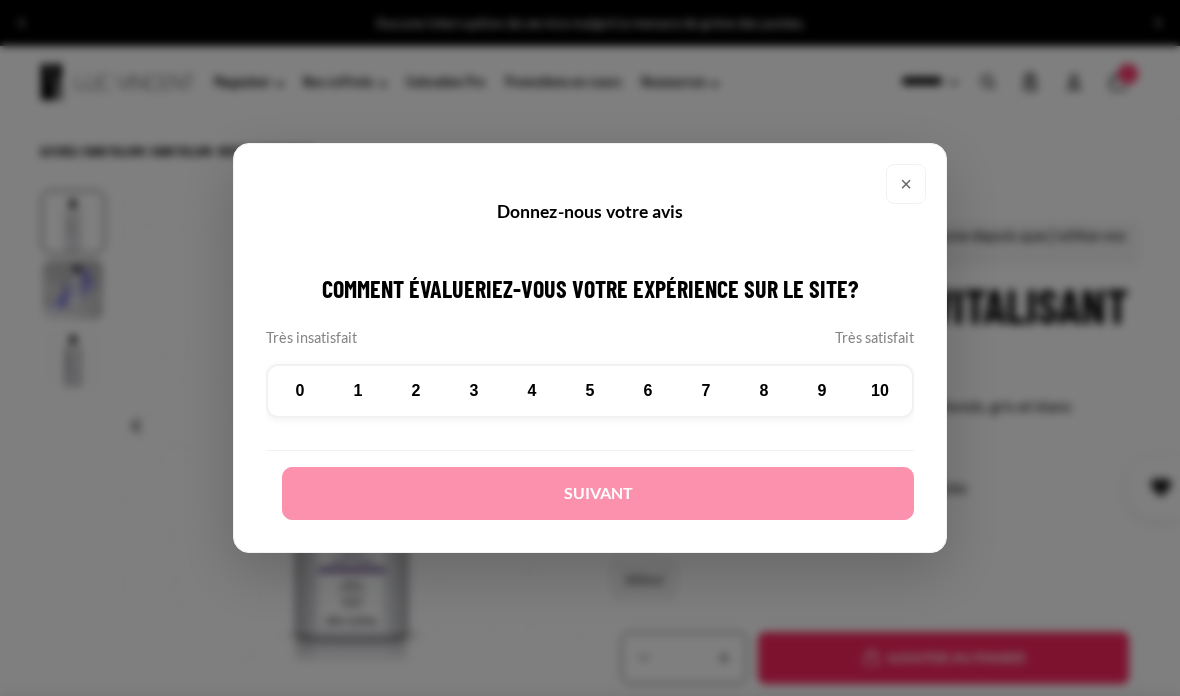 click on "×" at bounding box center (906, 184) 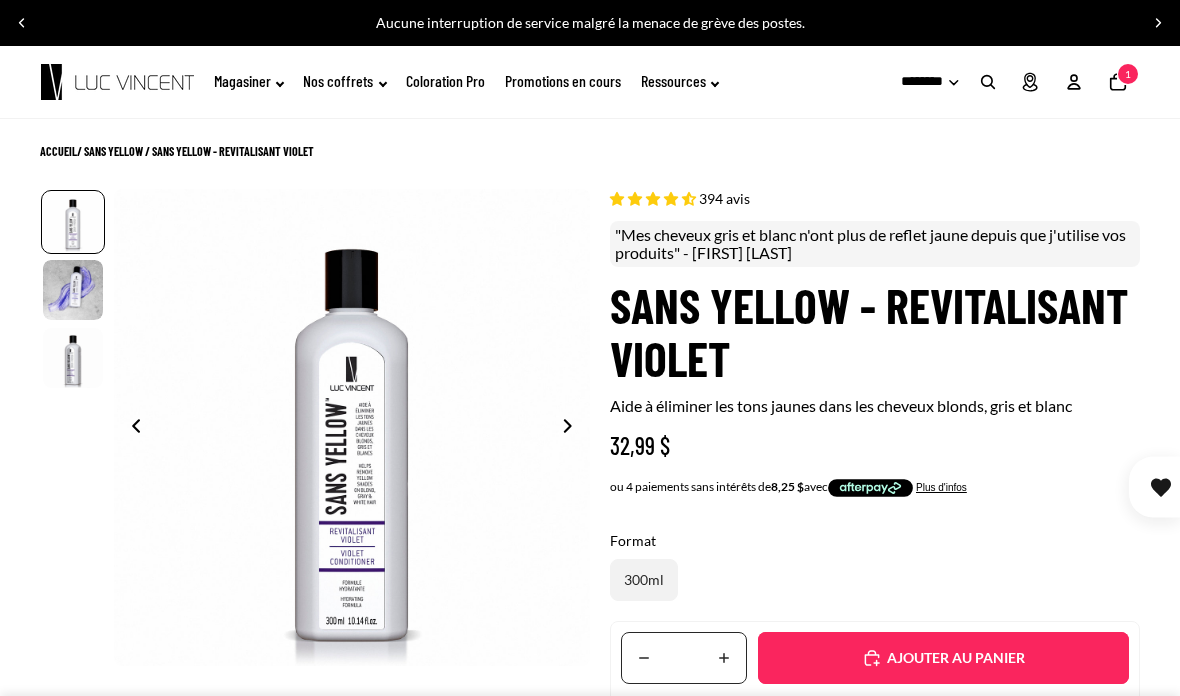 click on "Magasiner" 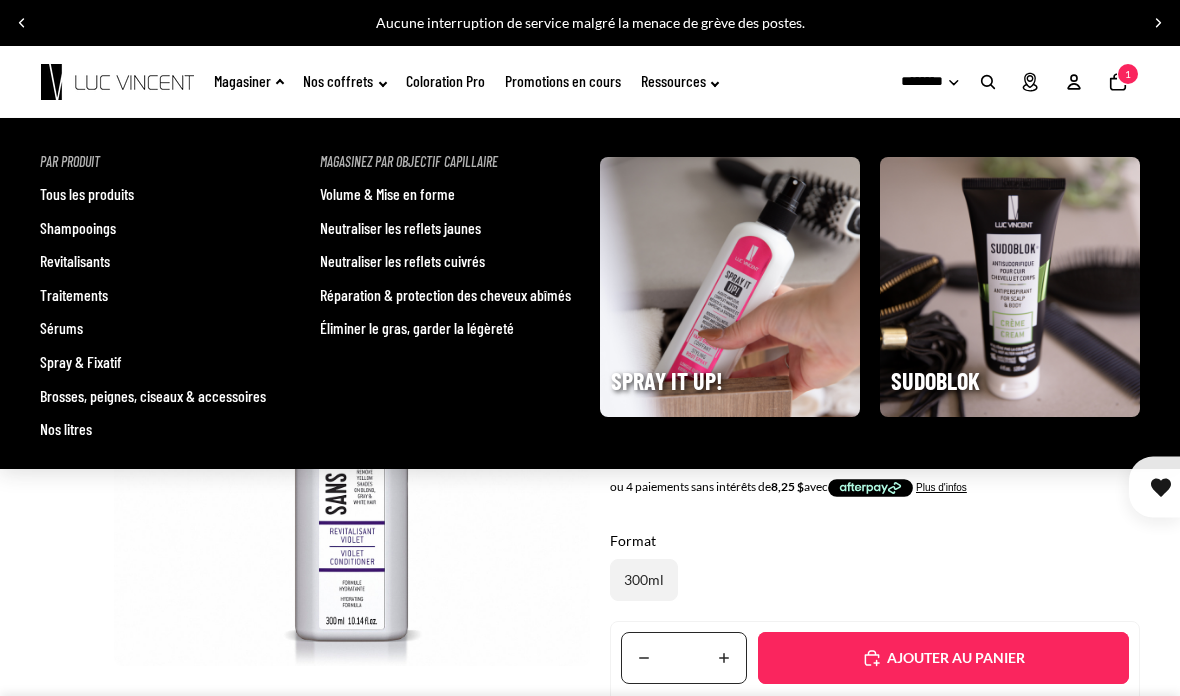 click on "Shampooings" at bounding box center [78, 228] 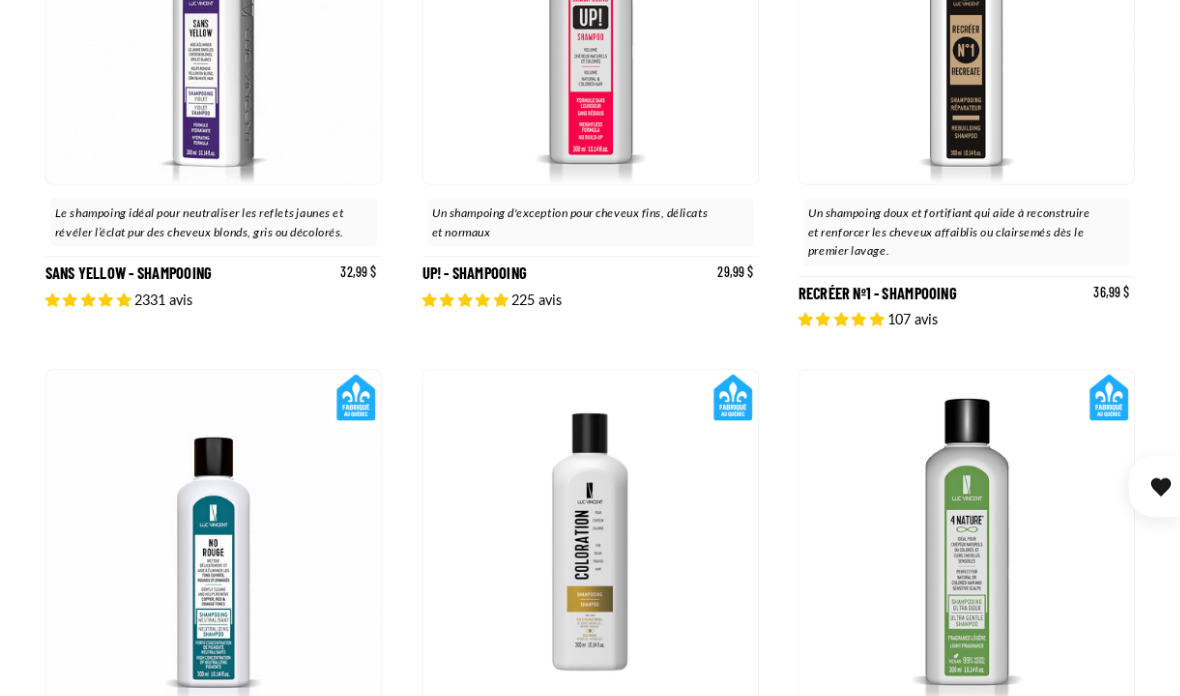 scroll, scrollTop: 534, scrollLeft: 0, axis: vertical 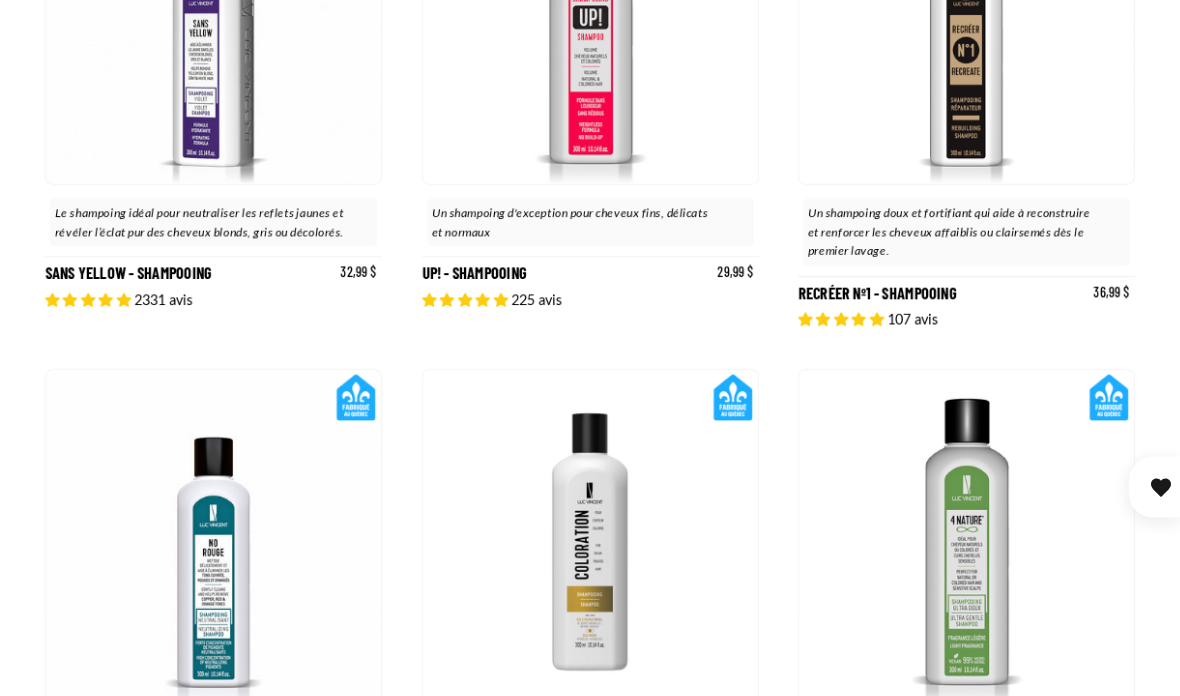click on "Recréer nº1 - Shampooing" at bounding box center [966, 88] 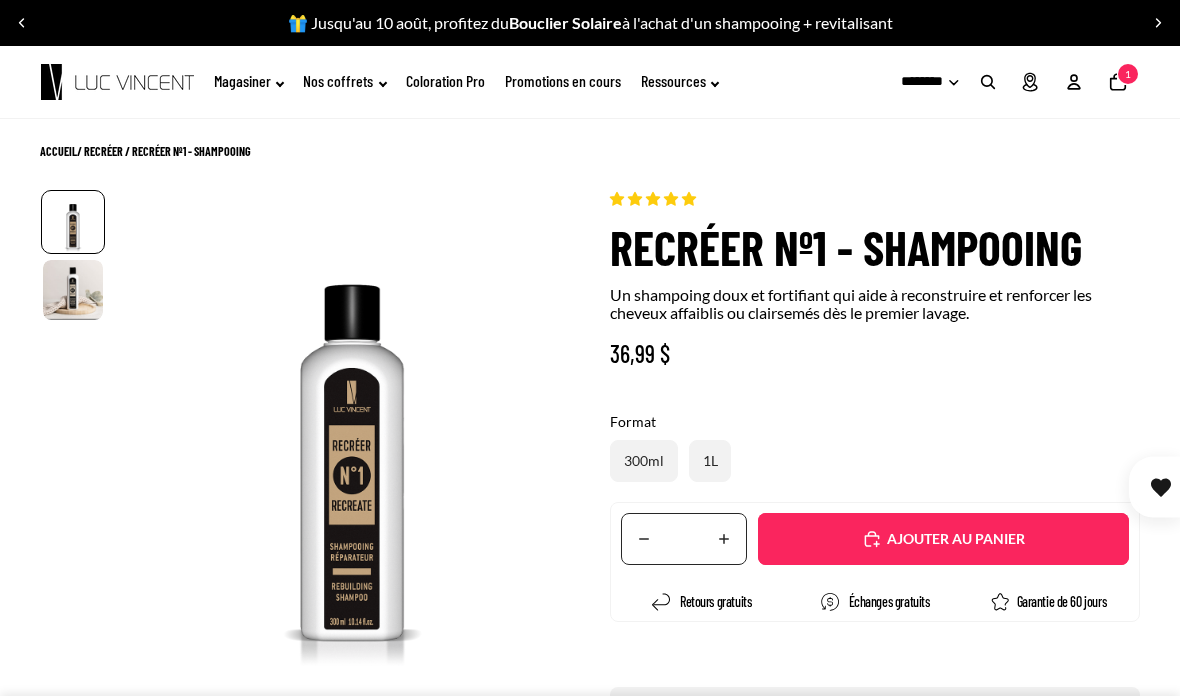 scroll, scrollTop: 0, scrollLeft: 0, axis: both 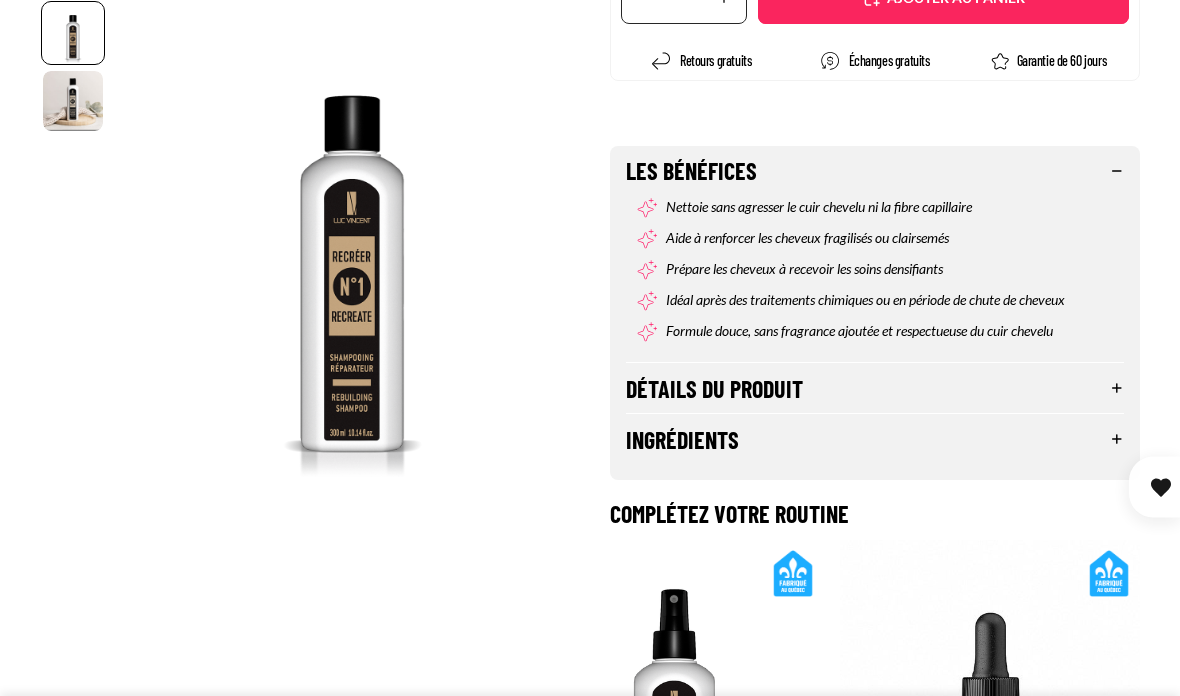 click on "Ingrédients" at bounding box center [875, 439] 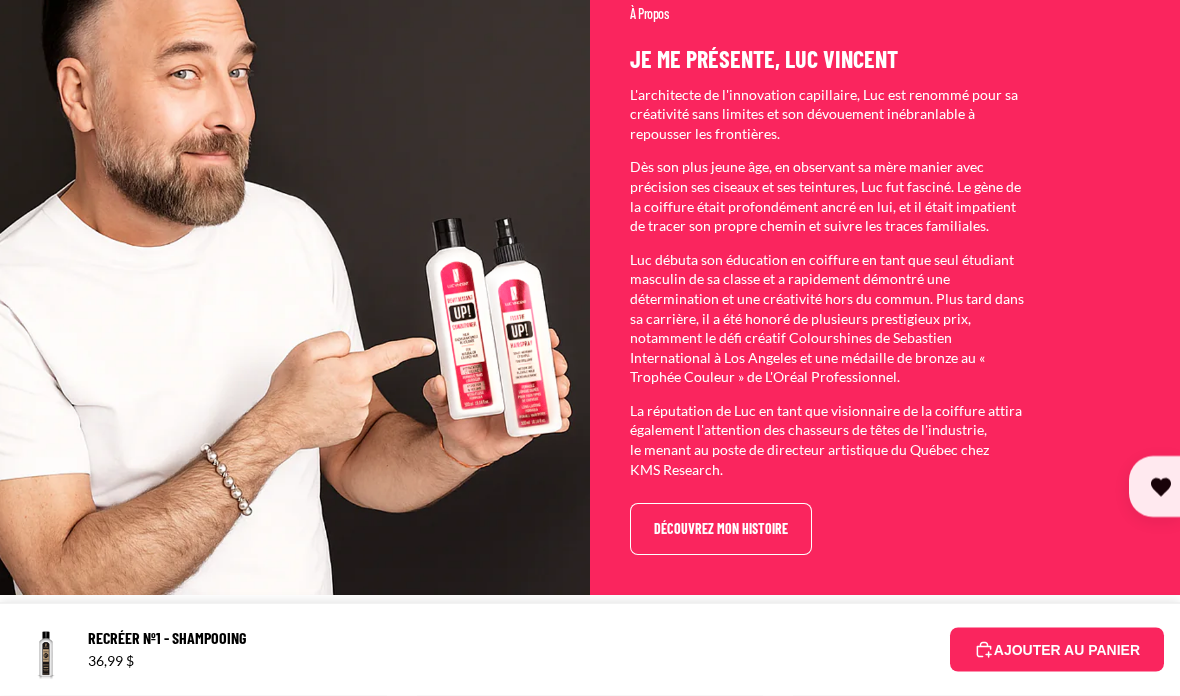 scroll, scrollTop: 2003, scrollLeft: 0, axis: vertical 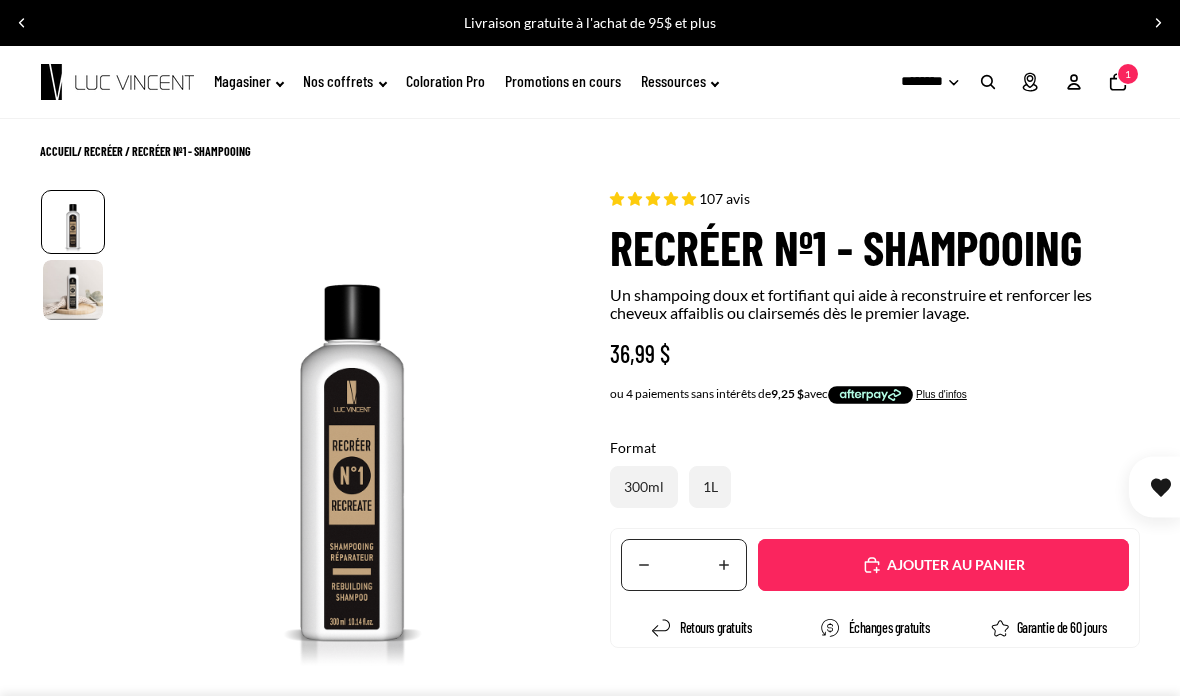 click on "Ajouté" at bounding box center [953, 565] 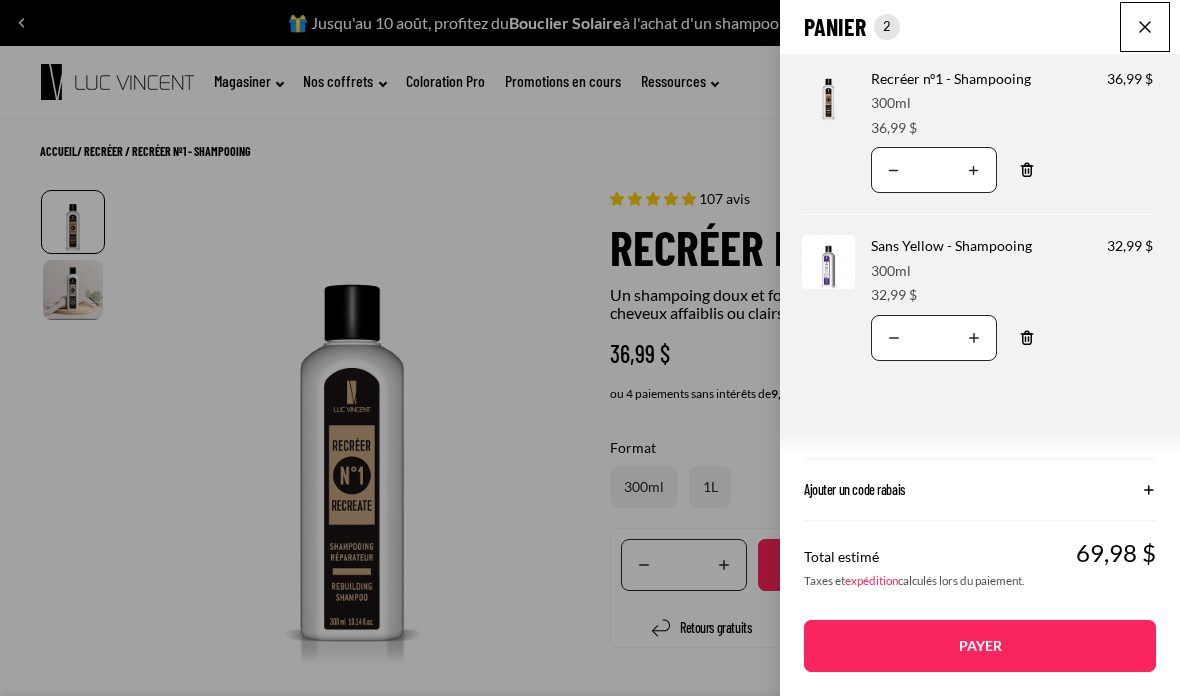 click on "Panier
Nombre total d'articles dans le panier: 2
2
2
Total du panier
69,98CAD
Image de produit
Informations sur le produit
Quantité
Nombre total de produits
Recréer nº1 - Shampooing
Format:
300ml" 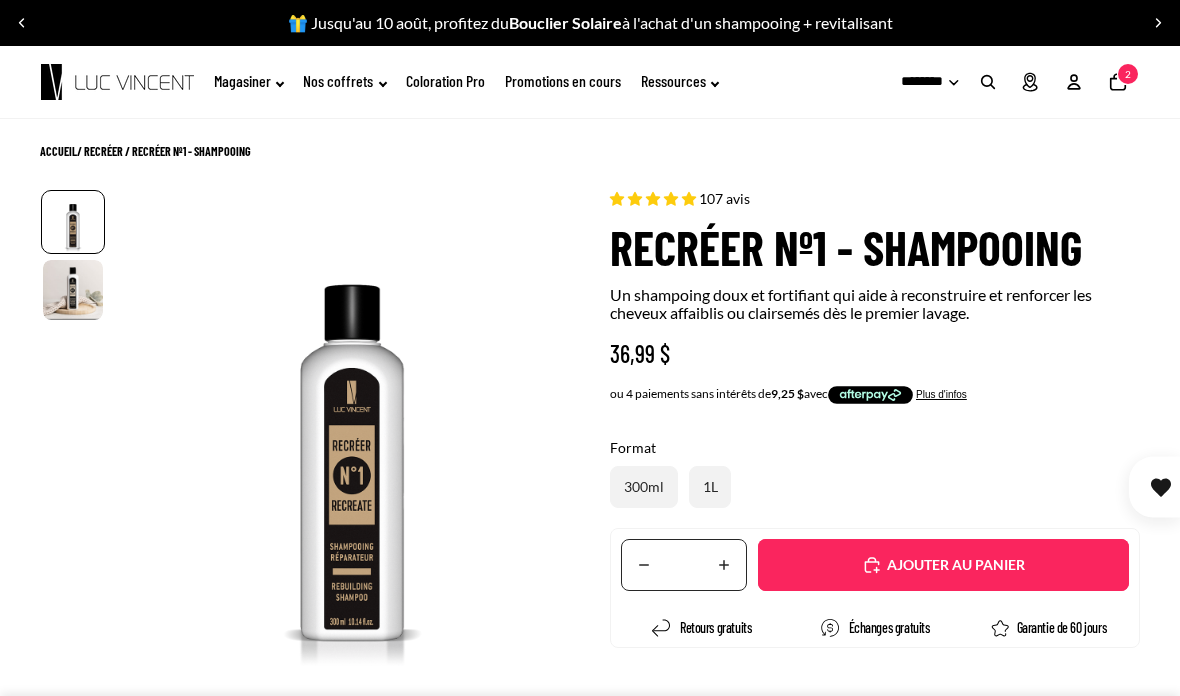 click on "Magasiner" 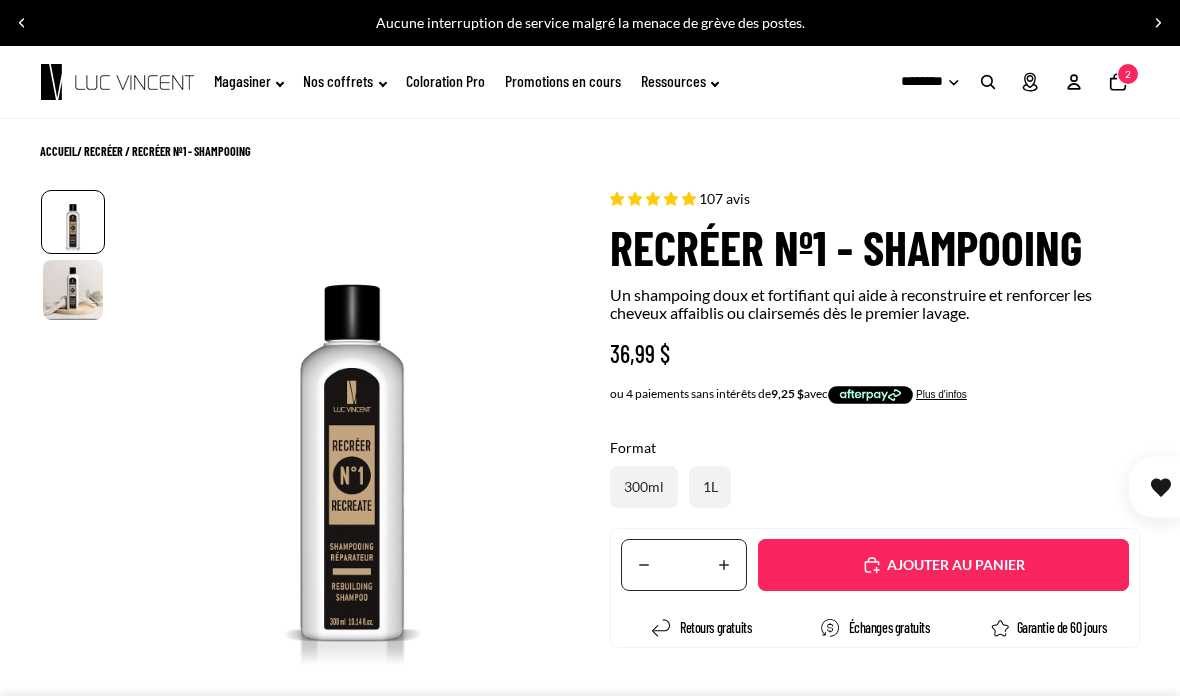 click on "Magasiner" 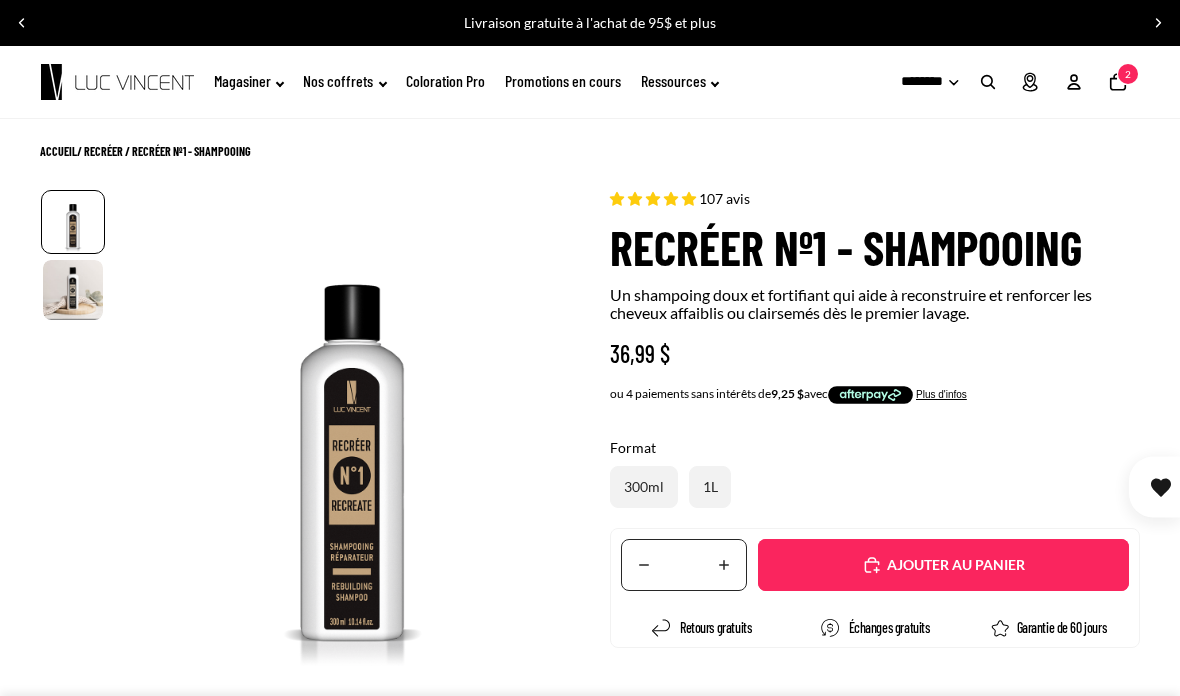 click on "Magasiner" 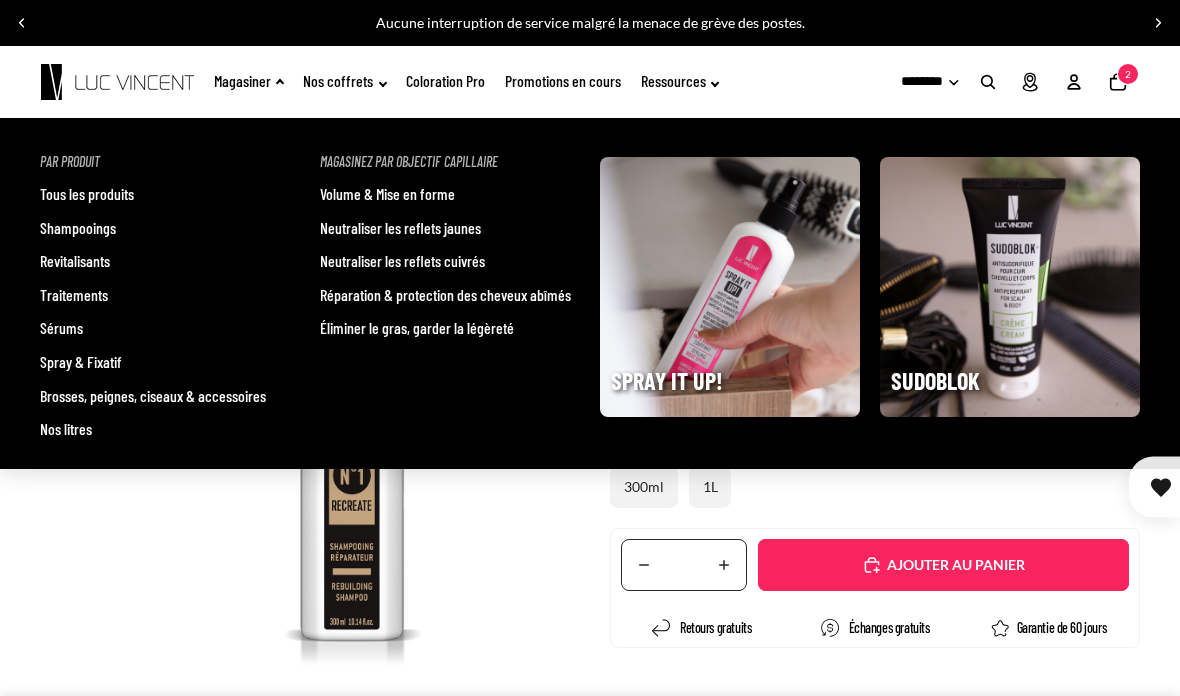 click on "Revitalisants" at bounding box center [75, 261] 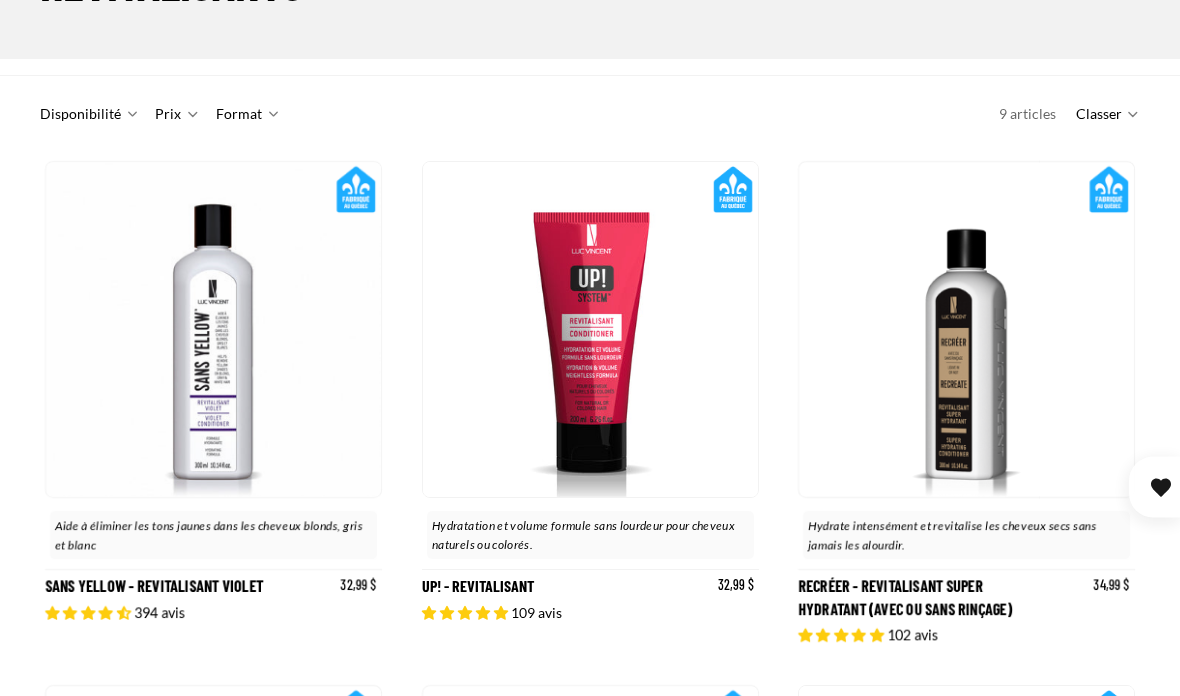 scroll, scrollTop: 222, scrollLeft: 0, axis: vertical 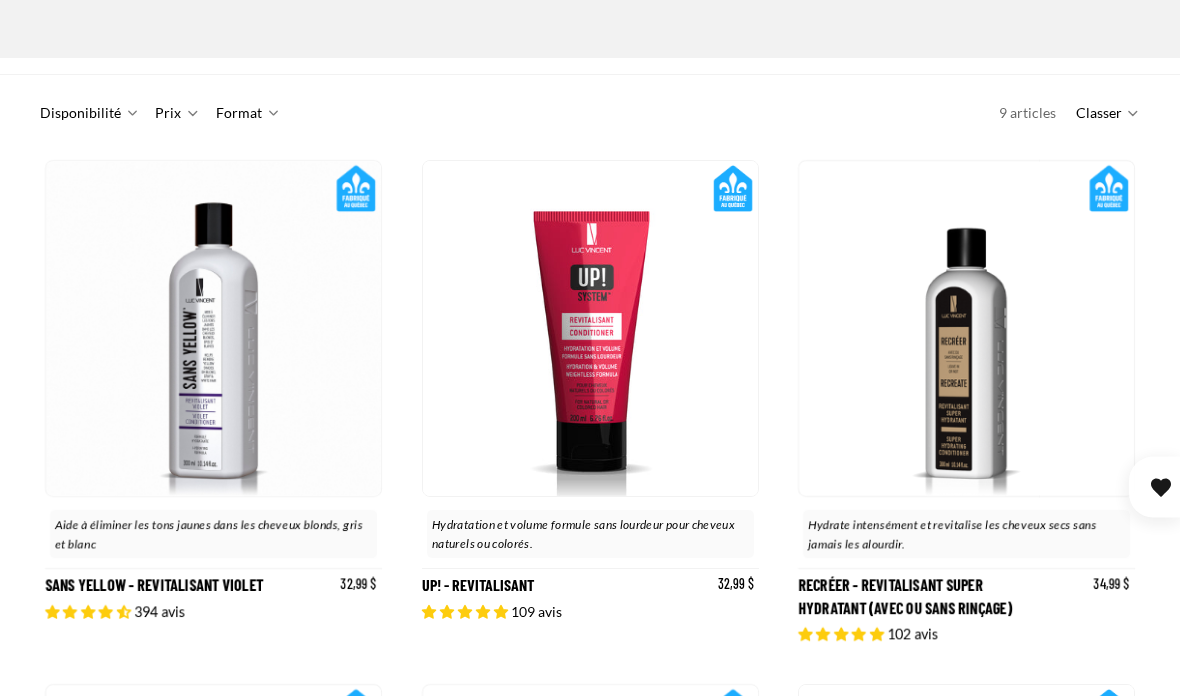 click on "Sans Yellow - Revitalisant Violet" at bounding box center [213, 402] 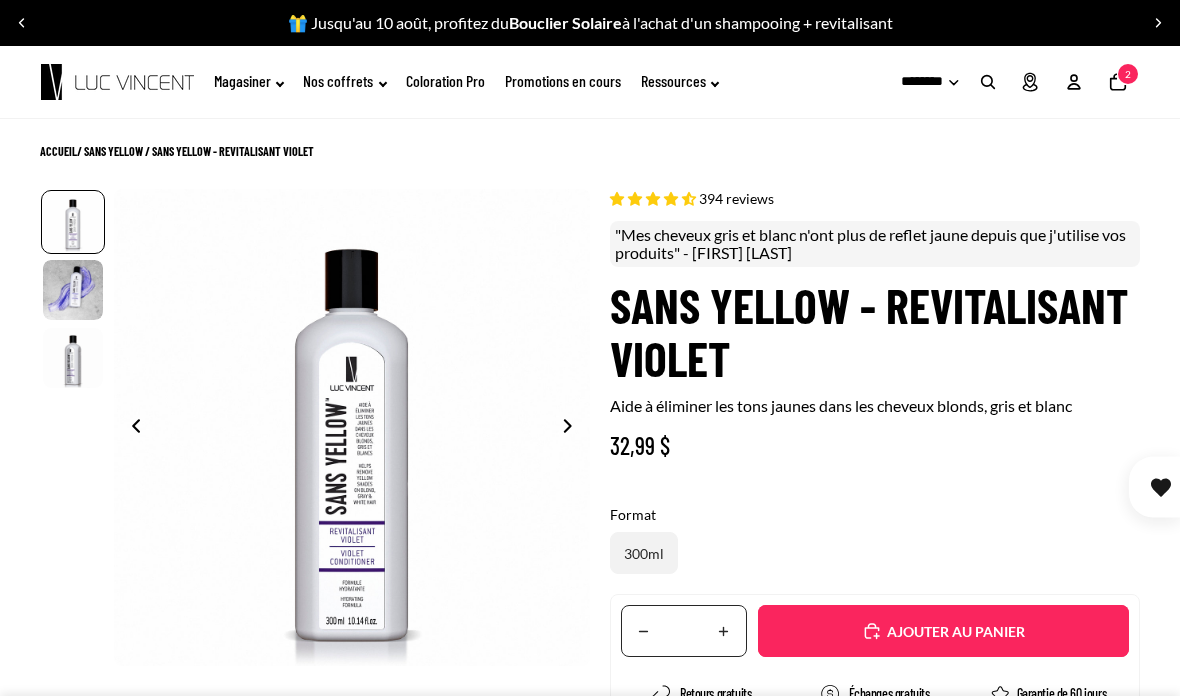 scroll, scrollTop: 0, scrollLeft: 0, axis: both 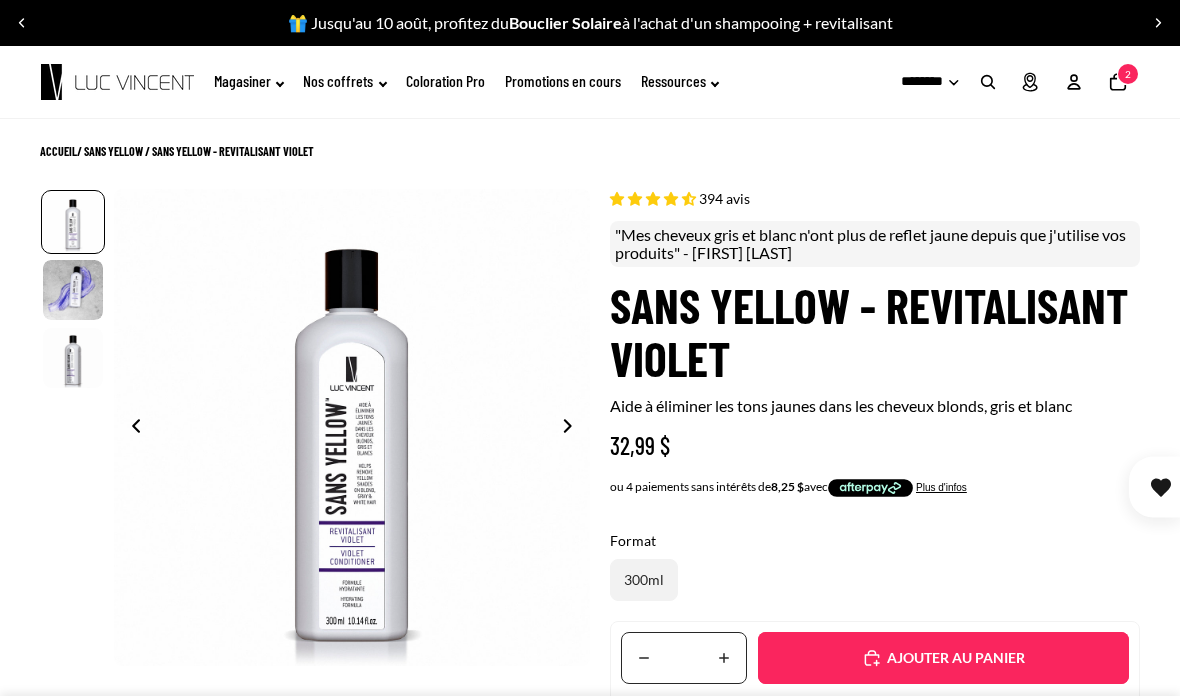 click on "Ajouté" at bounding box center (943, 658) 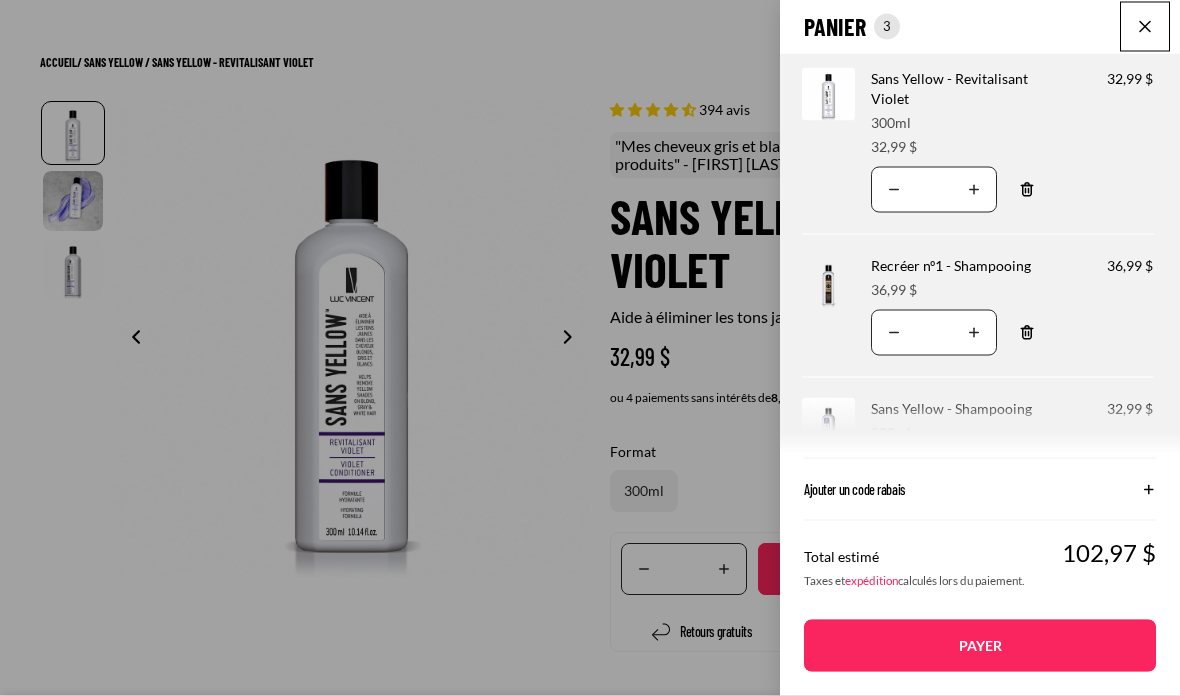scroll, scrollTop: 89, scrollLeft: 0, axis: vertical 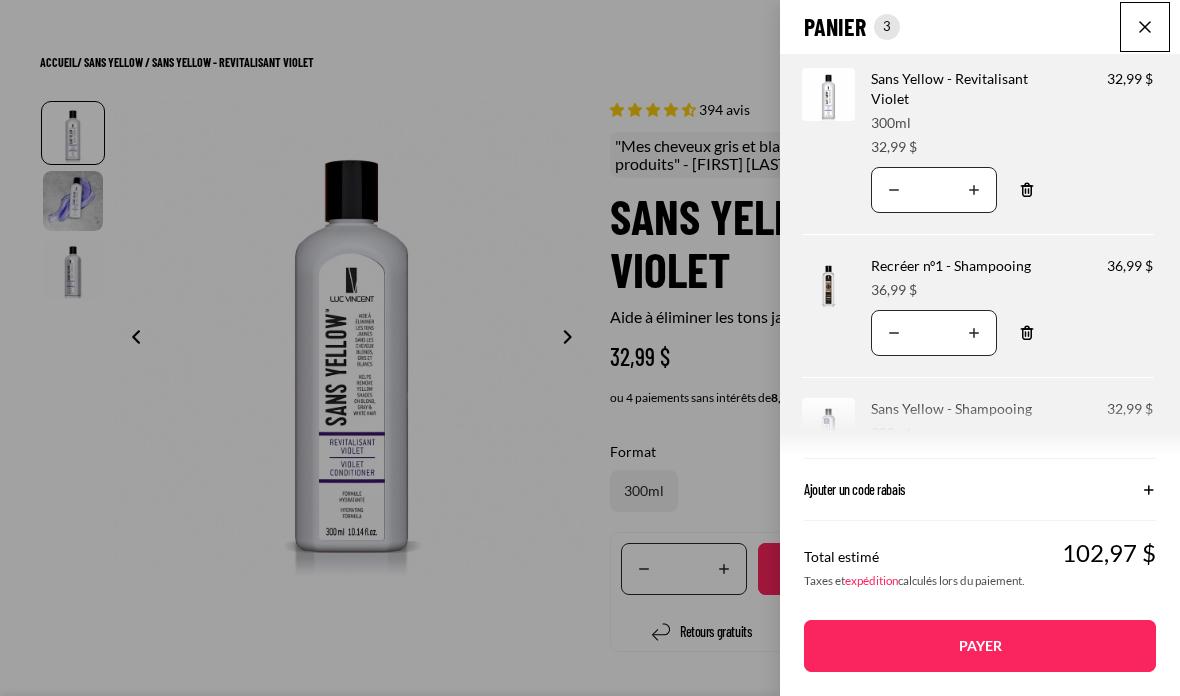 click on "Ajouter un code rabais" 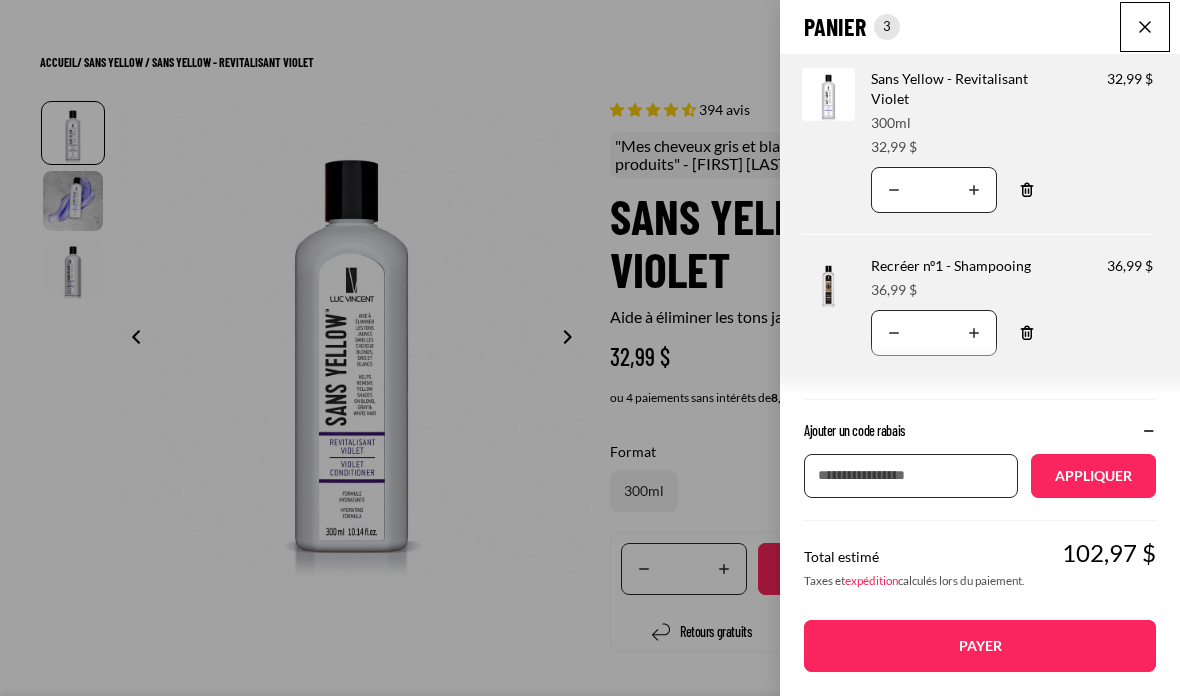 click on "Appliquer un code de réduction" at bounding box center [911, 476] 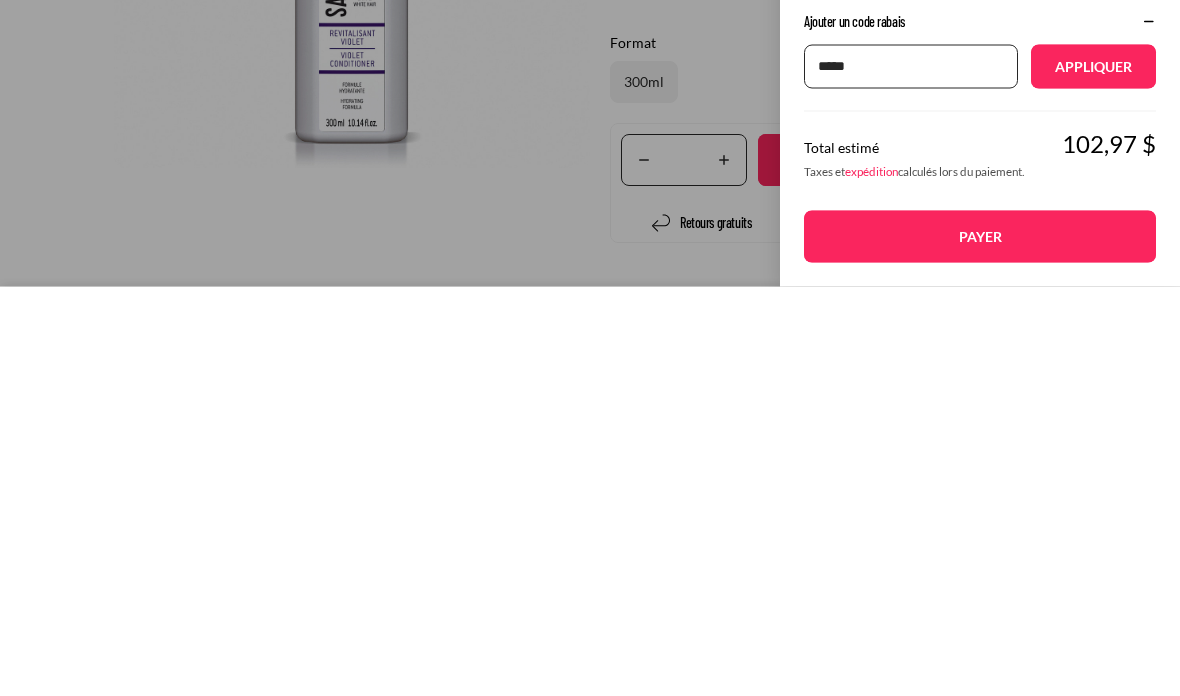 type on "*****" 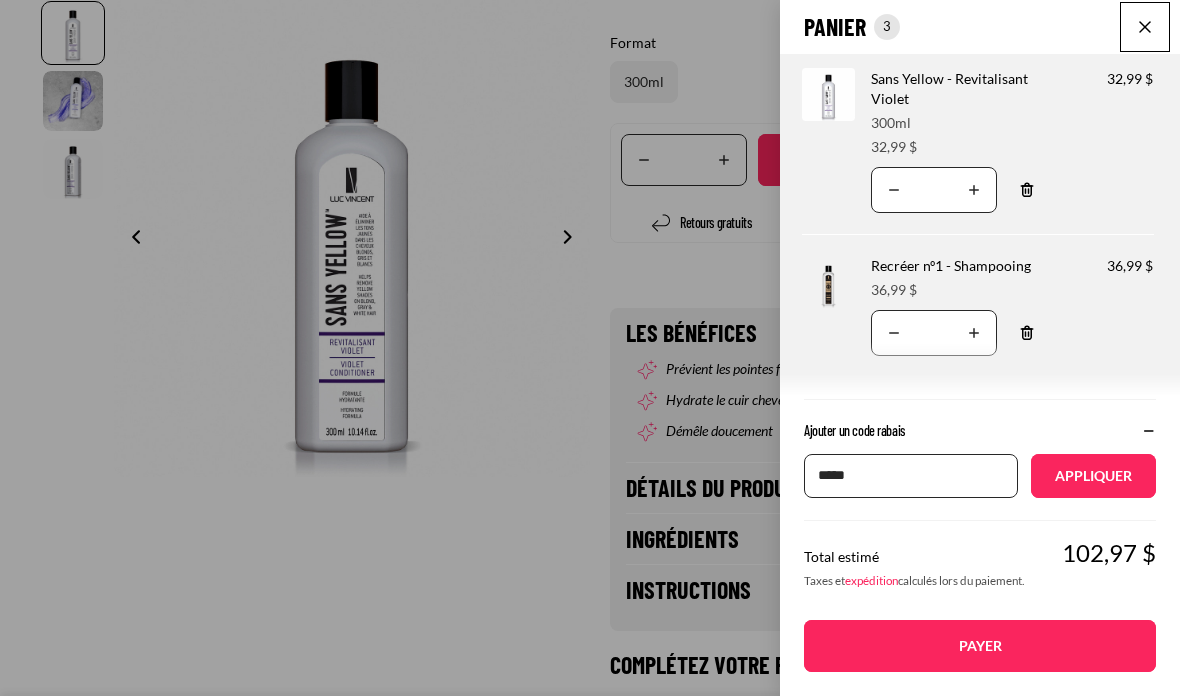 scroll, scrollTop: 0, scrollLeft: 86, axis: horizontal 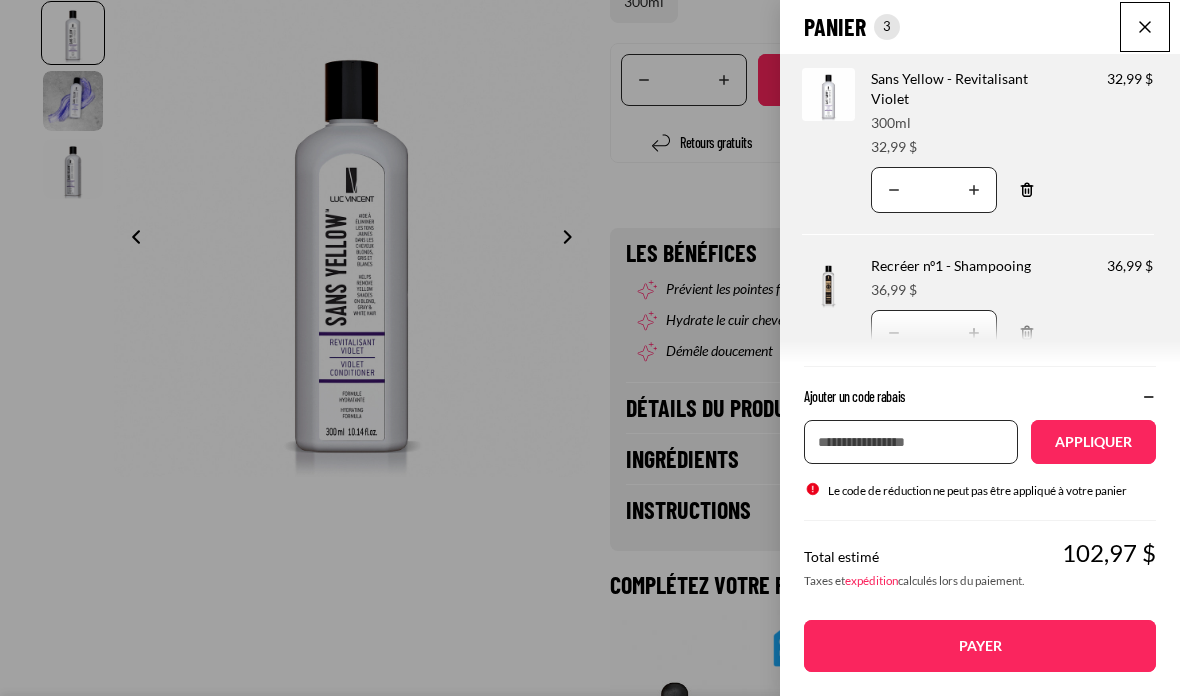 click on "Appliquer un code de réduction" at bounding box center (911, 442) 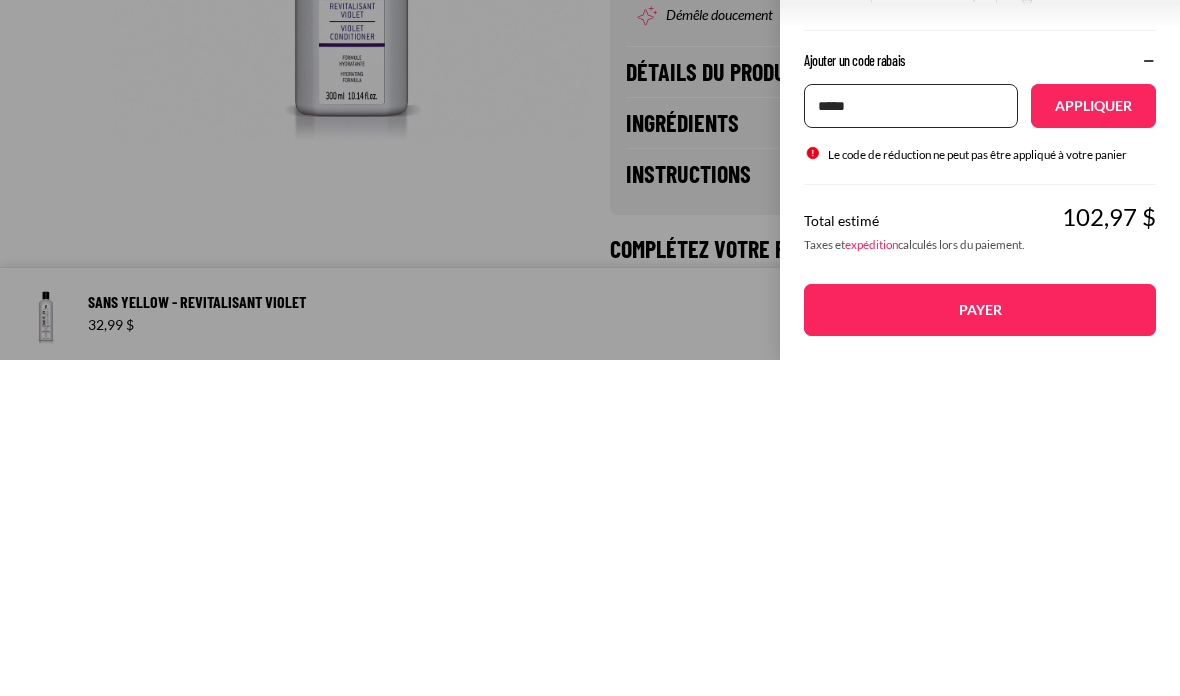 type on "*****" 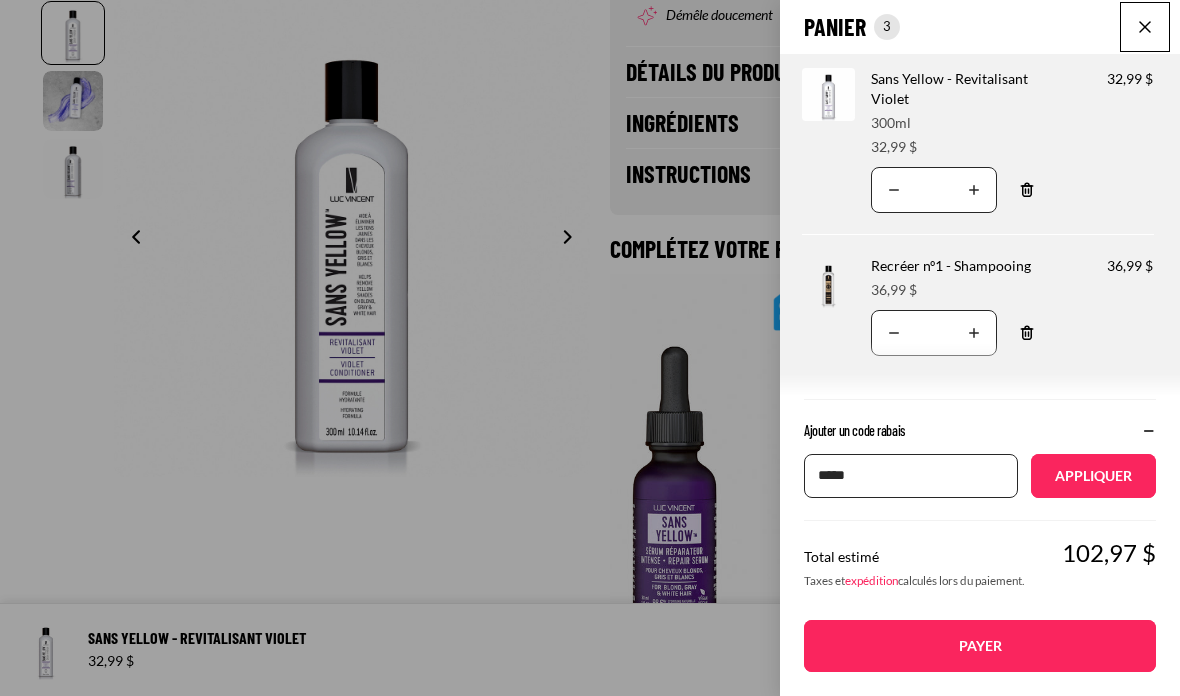 type 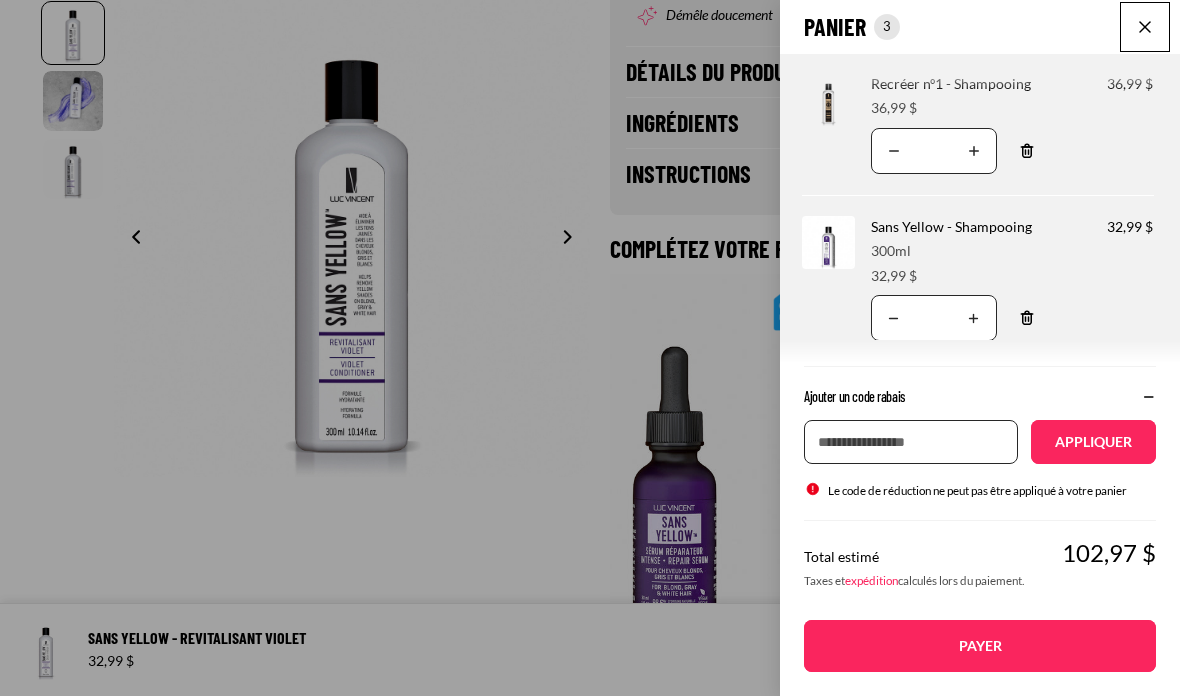 scroll, scrollTop: 180, scrollLeft: 0, axis: vertical 